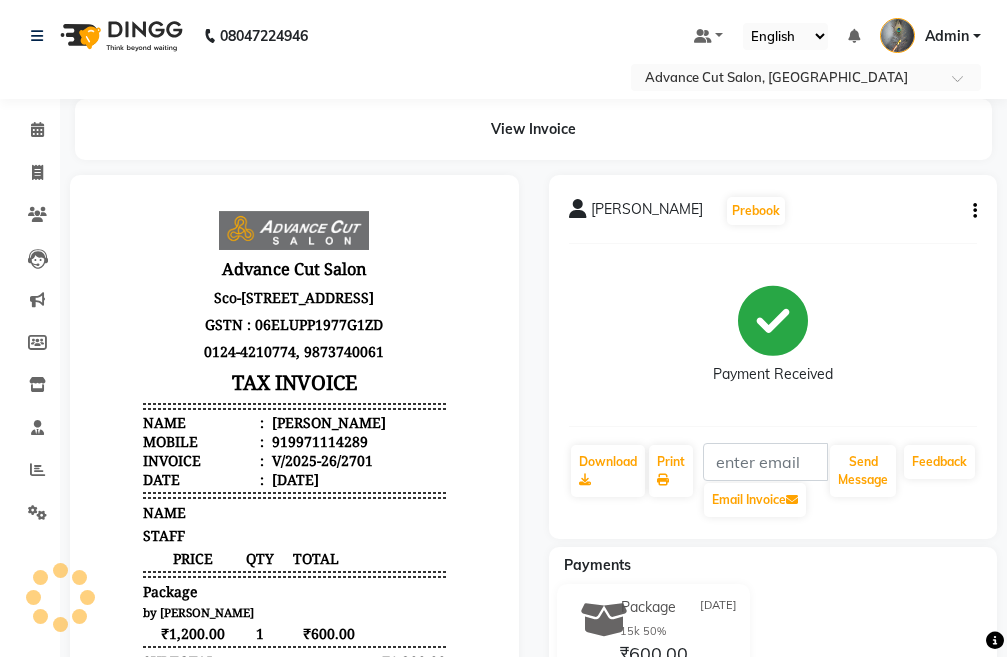 scroll, scrollTop: 100, scrollLeft: 0, axis: vertical 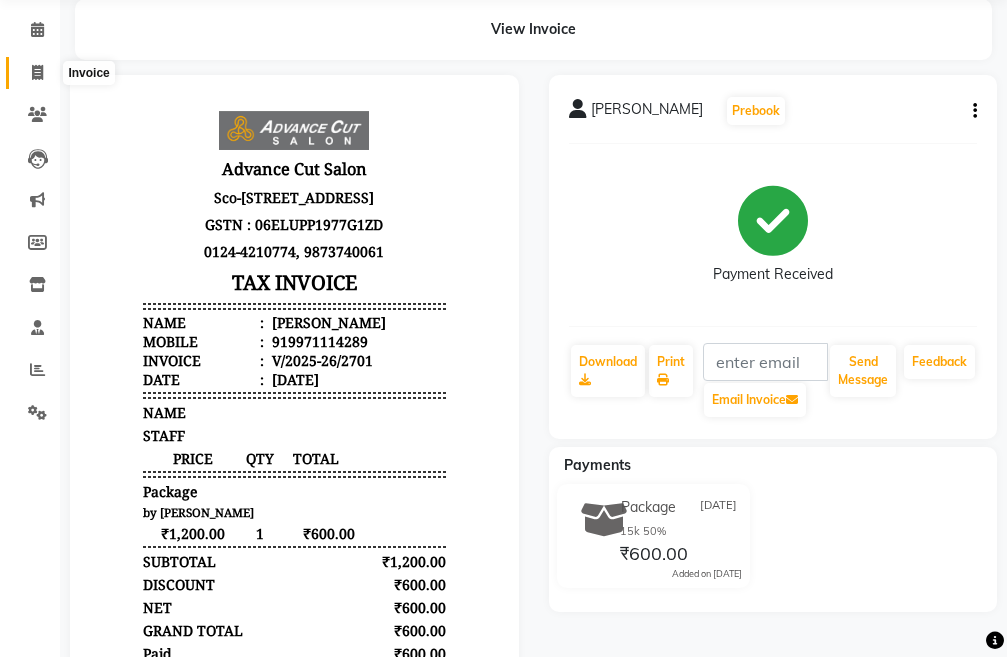 click 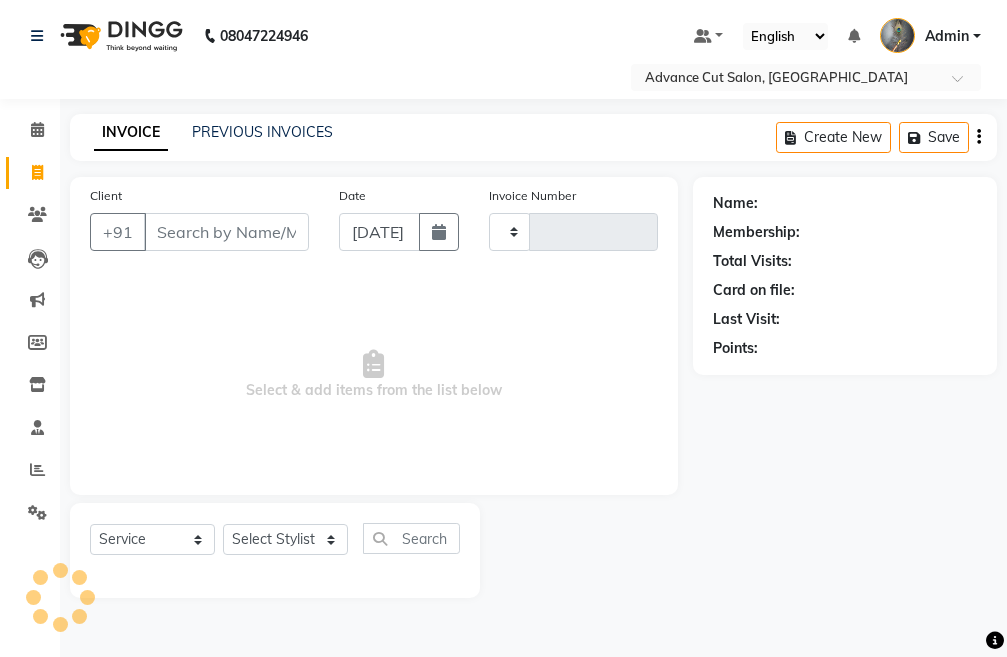 type on "2702" 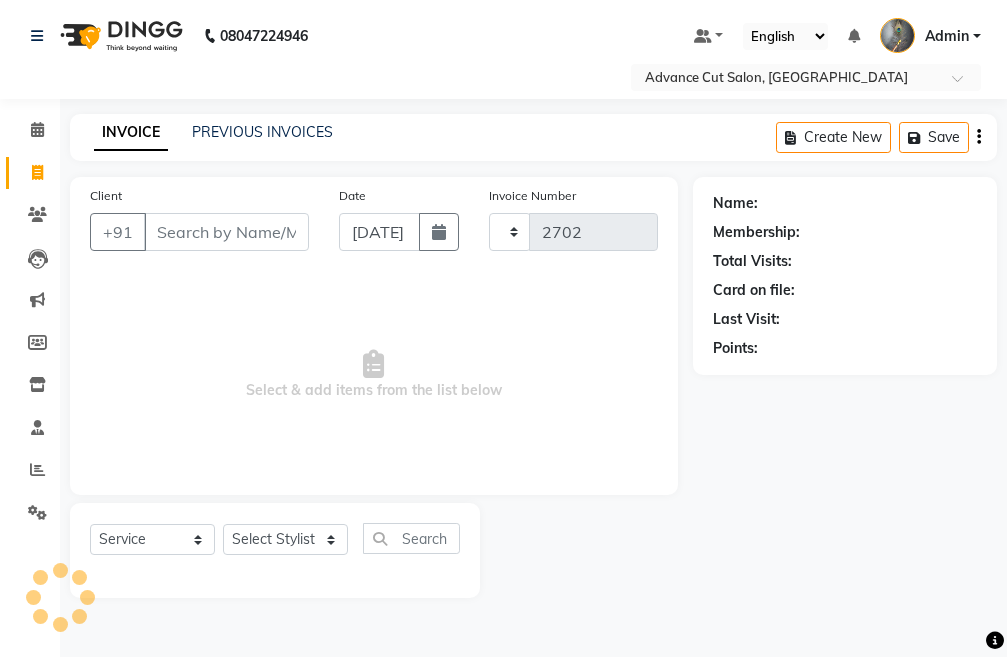 select on "4939" 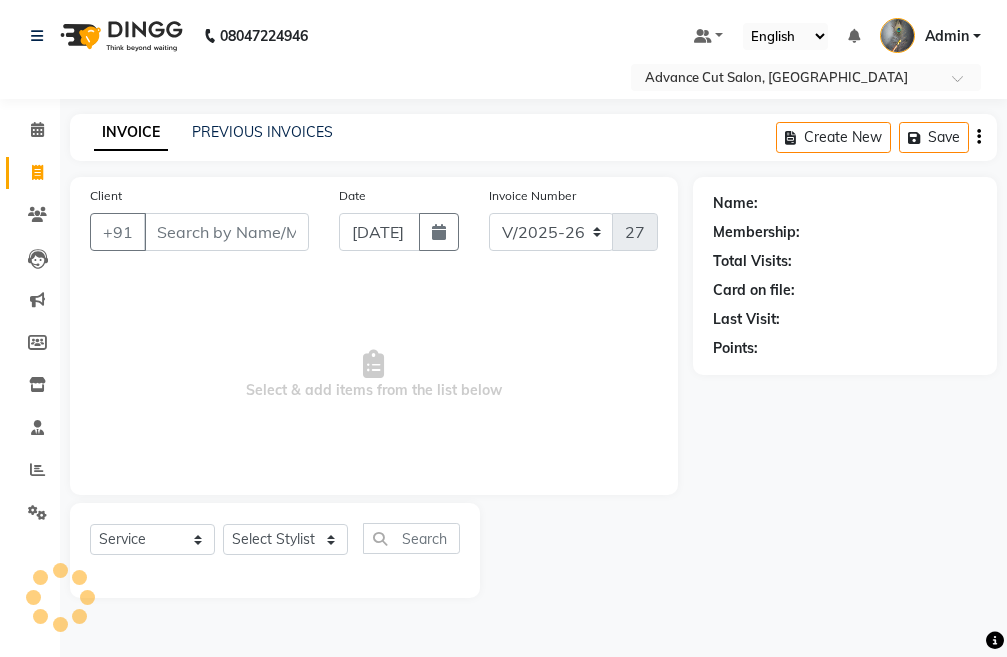 scroll, scrollTop: 0, scrollLeft: 0, axis: both 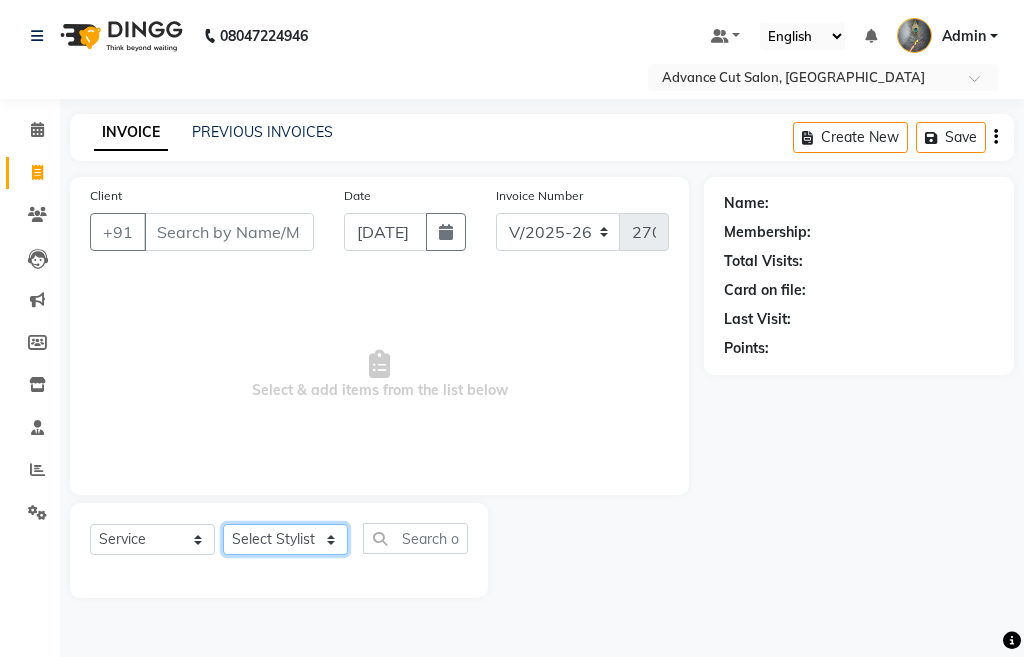 click on "Select Stylist" 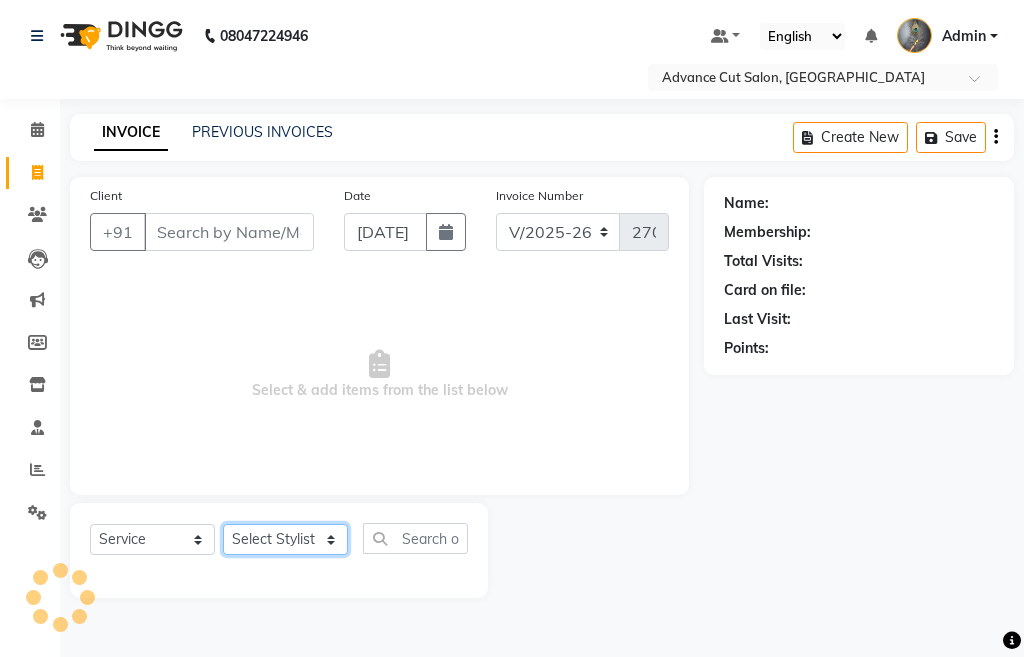 click on "Select Stylist Admin chahit COUNTOR [PERSON_NAME] mamta [PERSON_NAME] navi [PERSON_NAME] [PERSON_NAME] [PERSON_NAME] sunny tip" 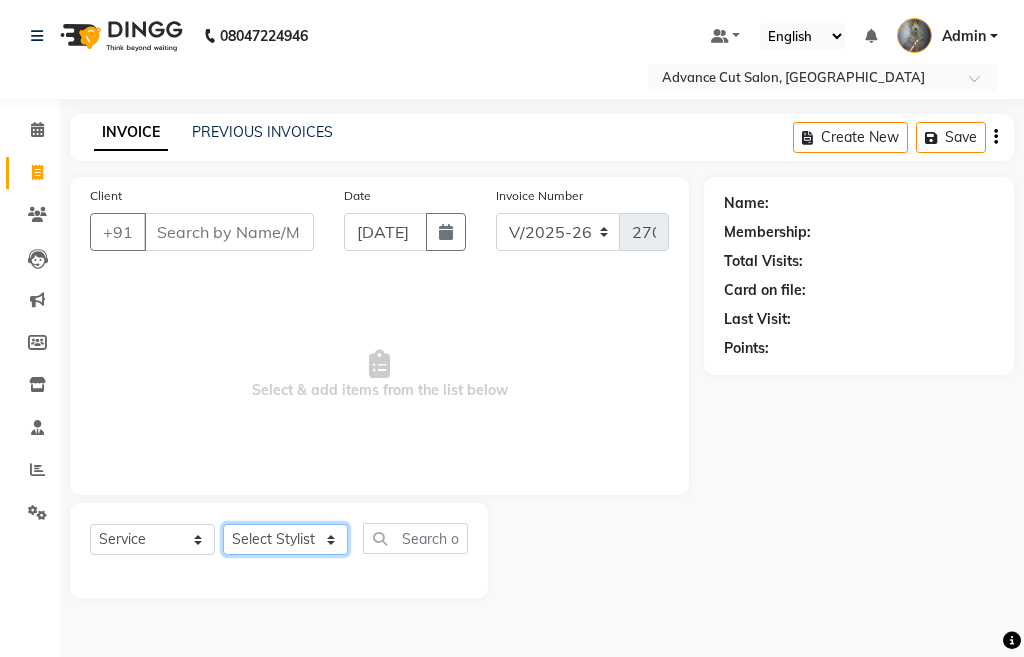 click on "Select Stylist Admin chahit COUNTOR [PERSON_NAME] mamta [PERSON_NAME] navi [PERSON_NAME] [PERSON_NAME] [PERSON_NAME] sunny tip" 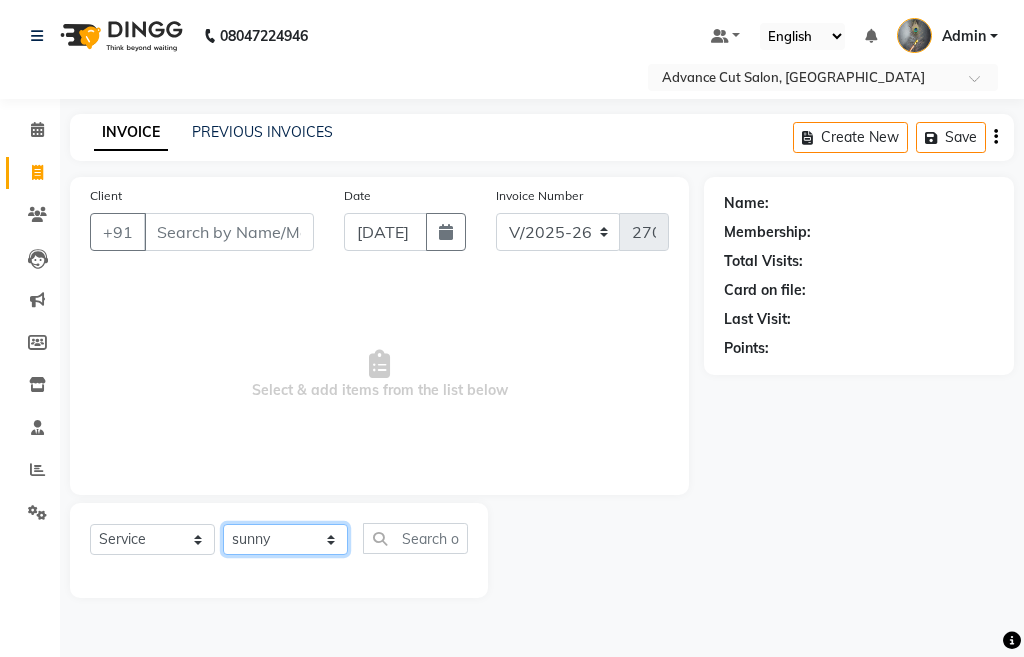 click on "Select Stylist Admin chahit COUNTOR [PERSON_NAME] mamta [PERSON_NAME] navi [PERSON_NAME] [PERSON_NAME] [PERSON_NAME] sunny tip" 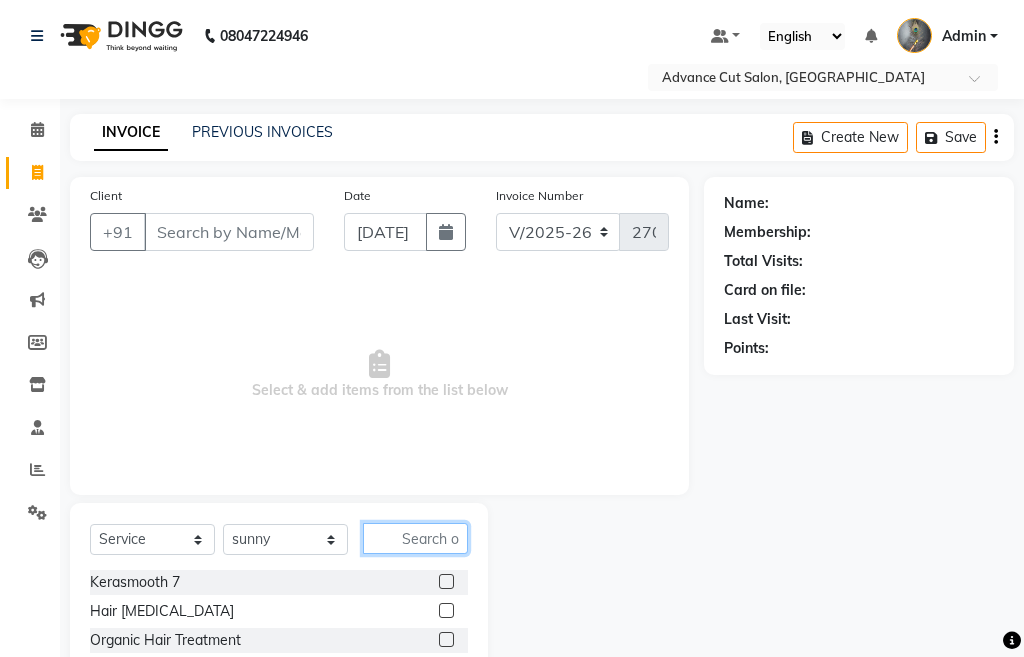 click 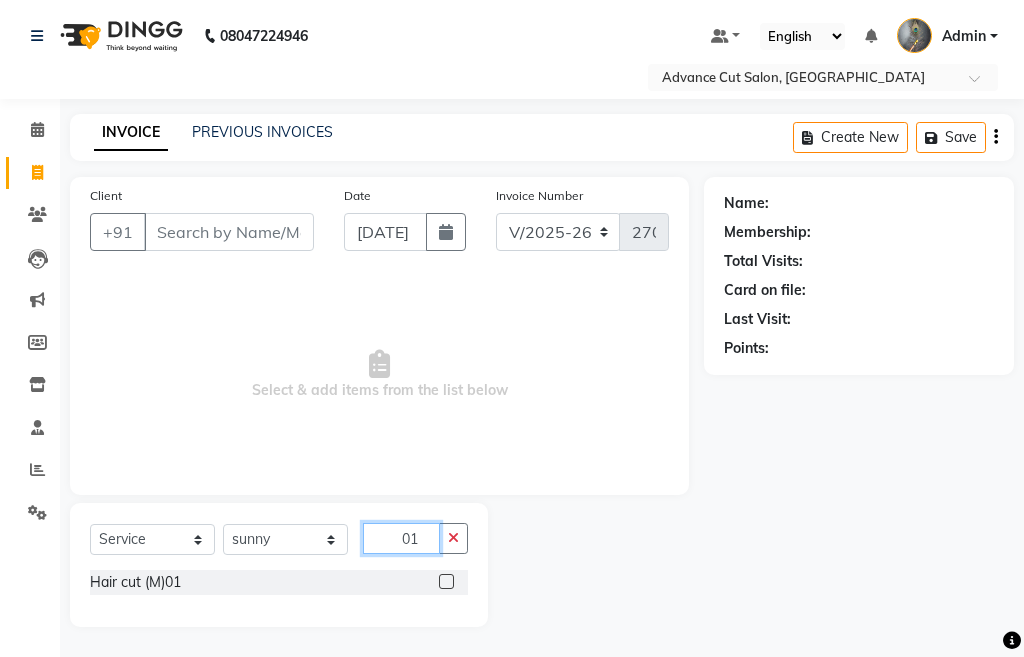 type on "01" 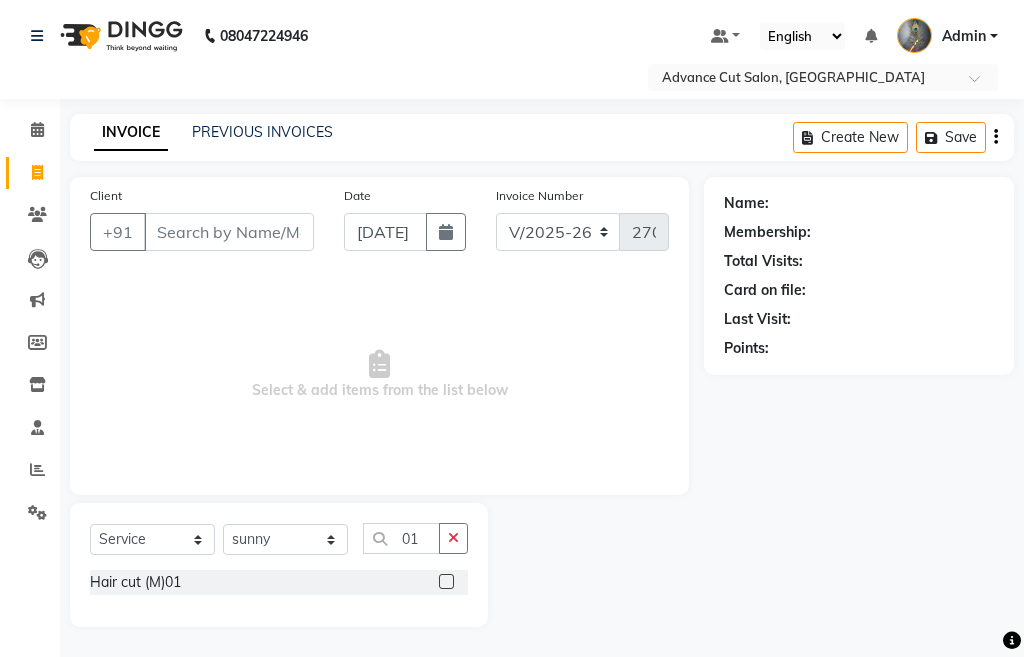 click 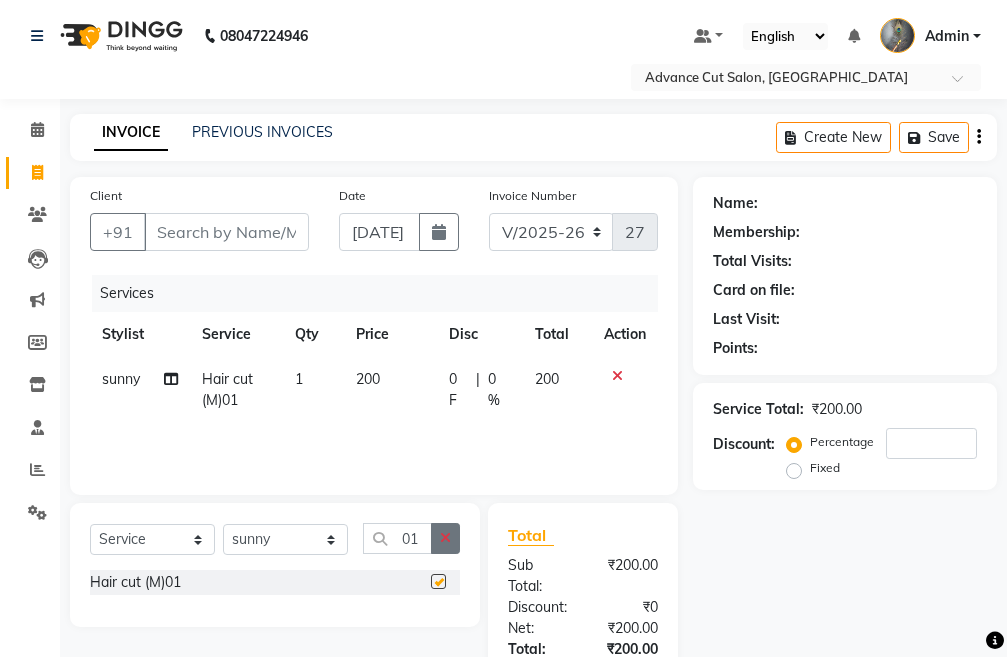 checkbox on "false" 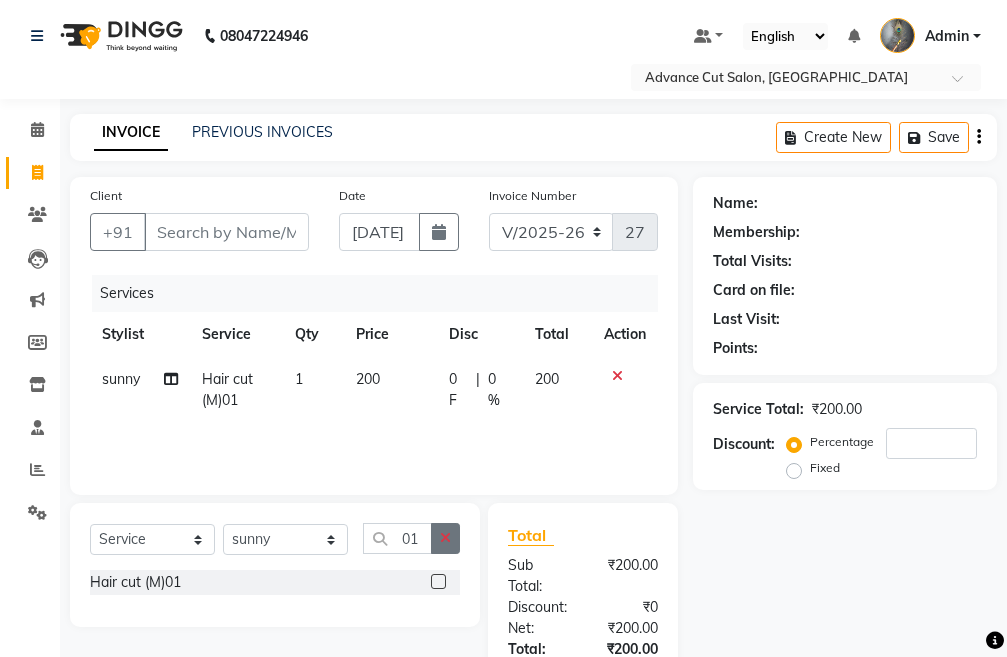 click 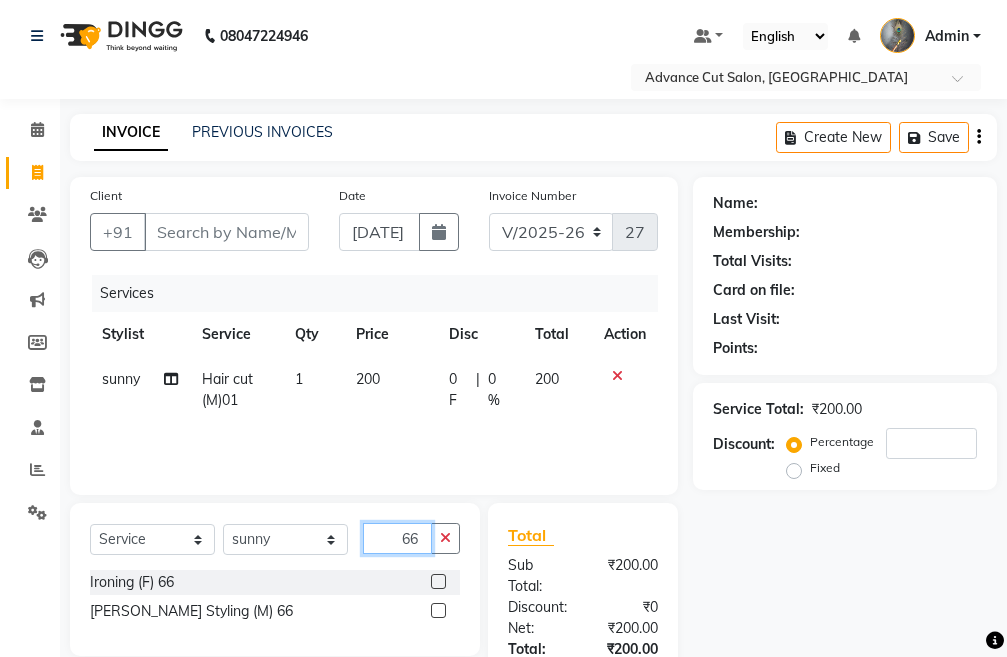 type on "66" 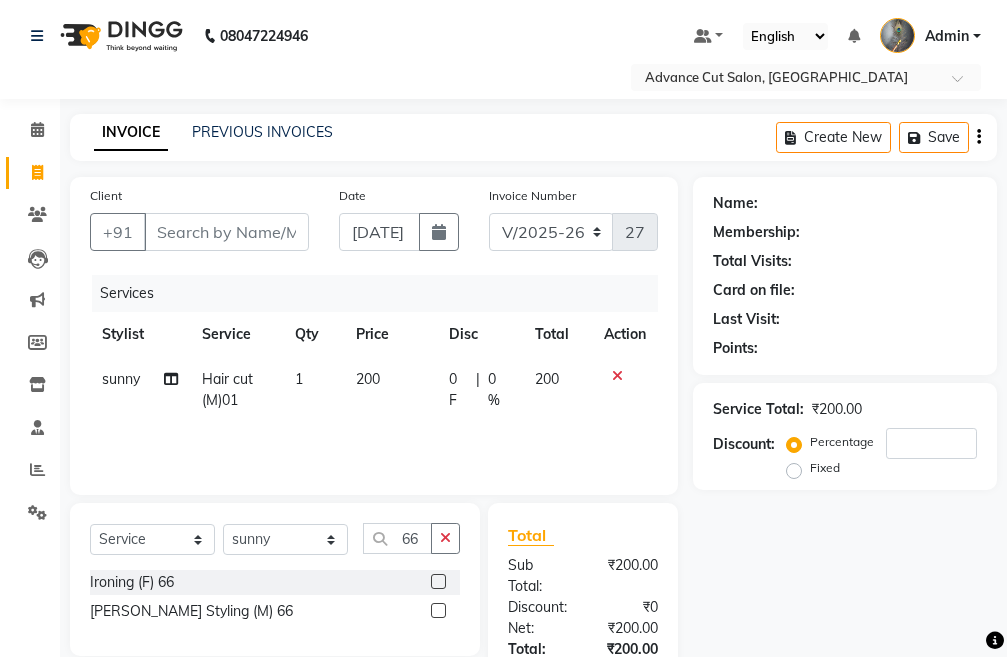 click 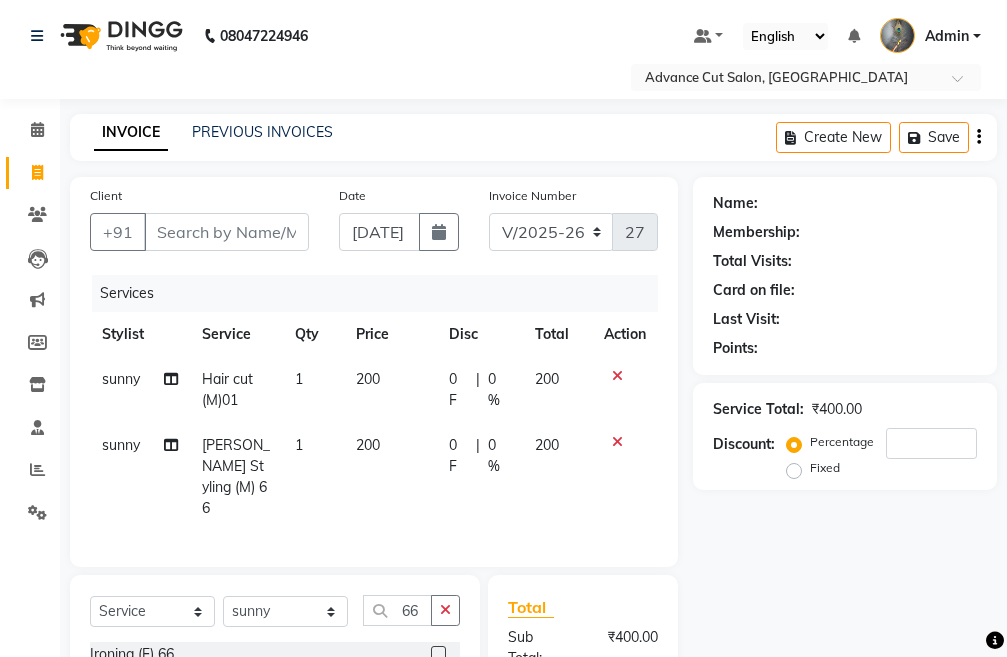 checkbox on "false" 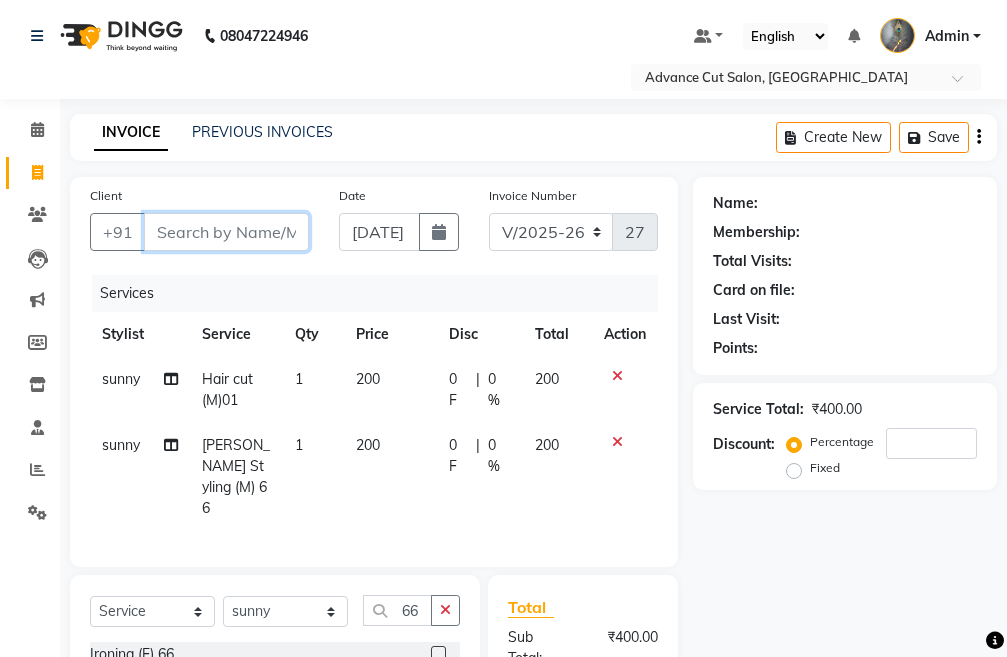 click on "Client" at bounding box center (226, 232) 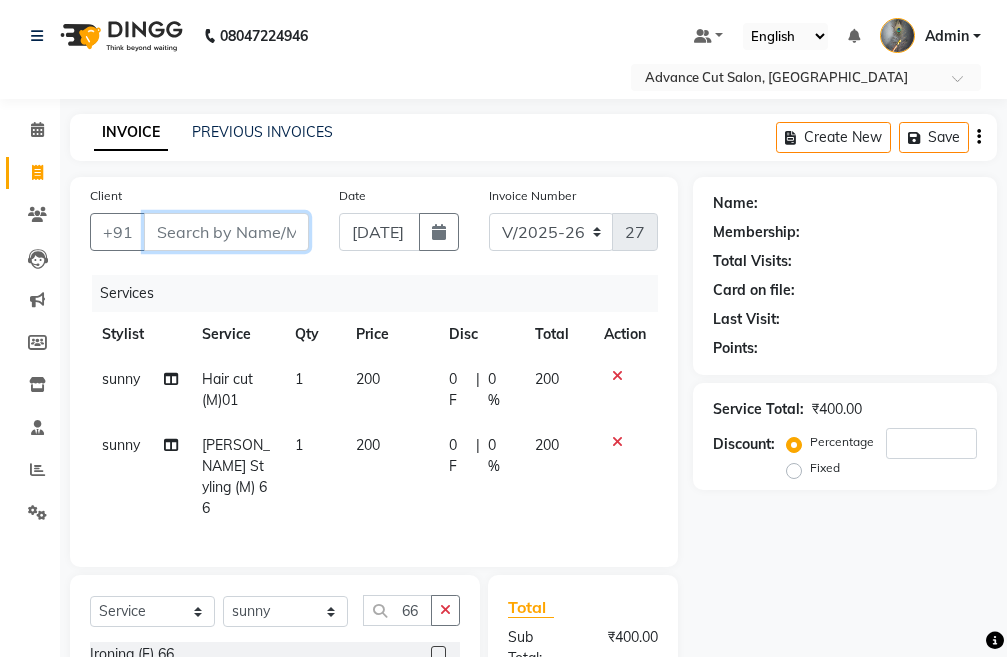 click on "Client" at bounding box center (226, 232) 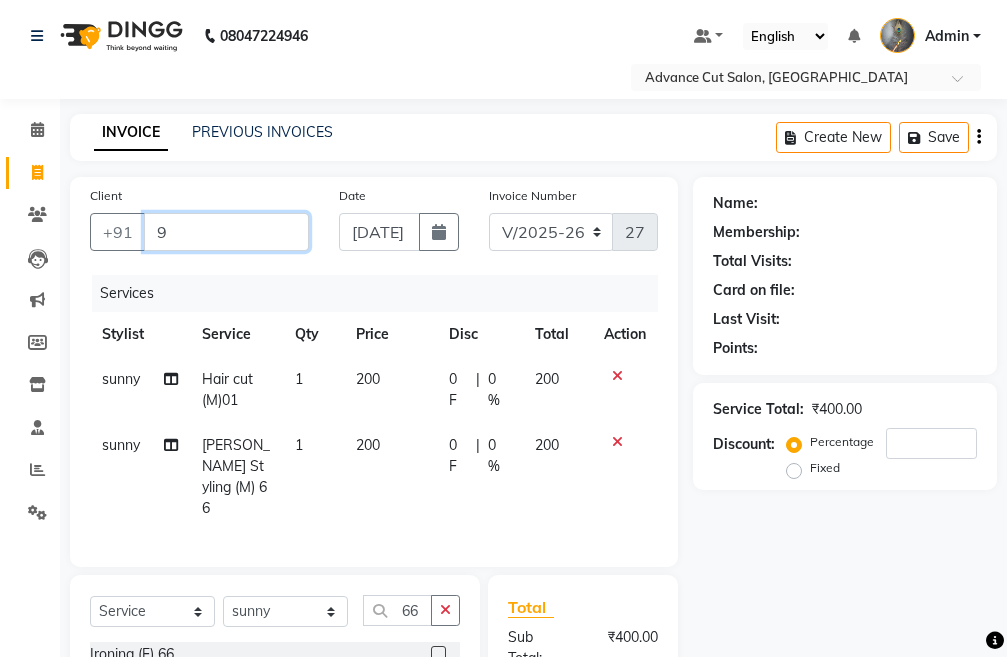 type on "0" 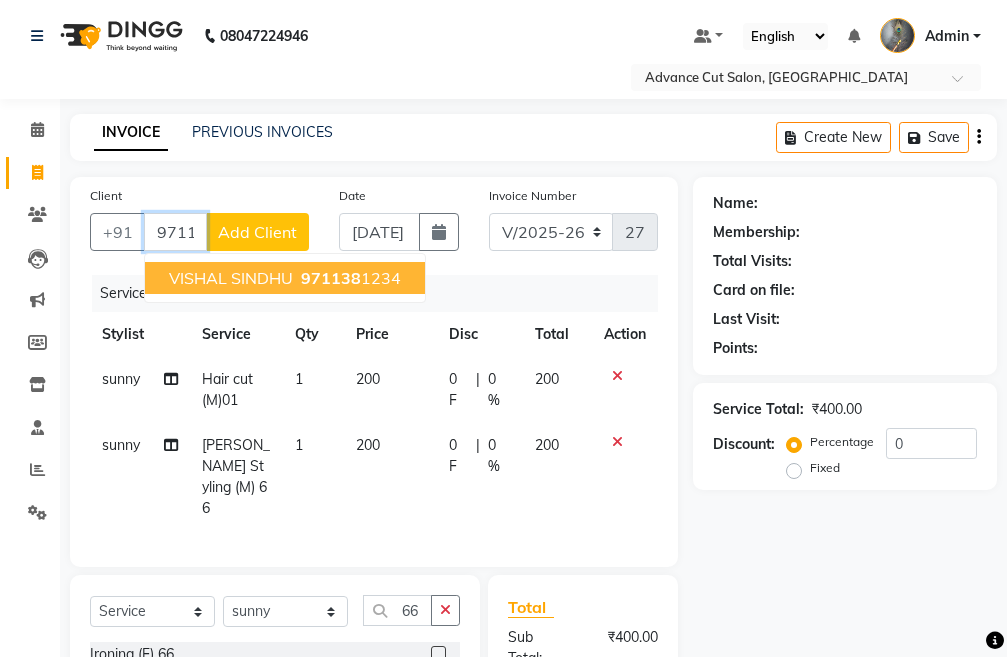 click on "VISHAL SINDHU" at bounding box center [231, 278] 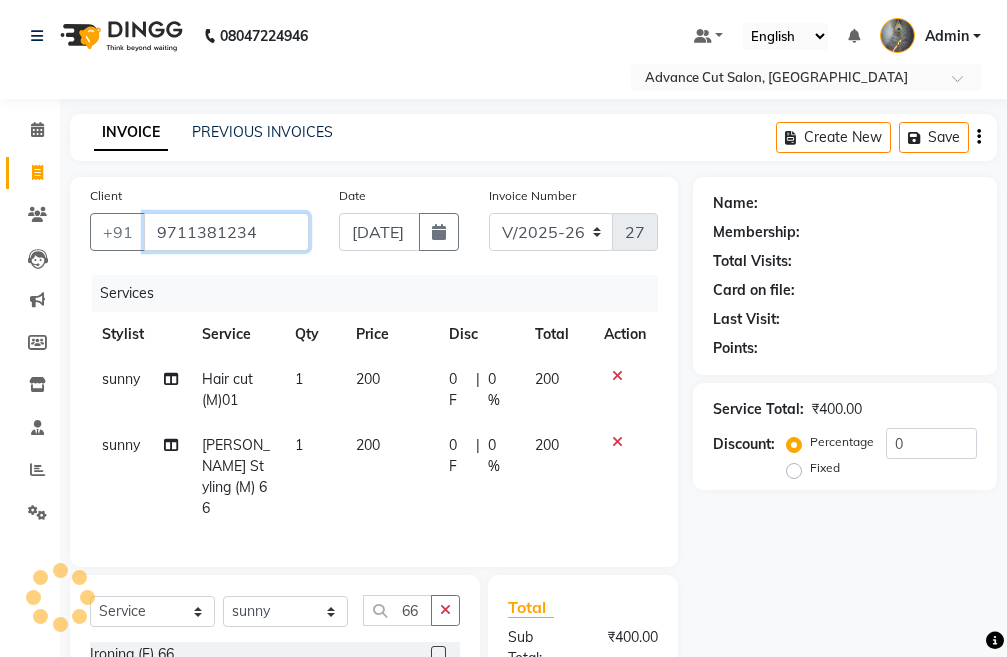 type on "9711381234" 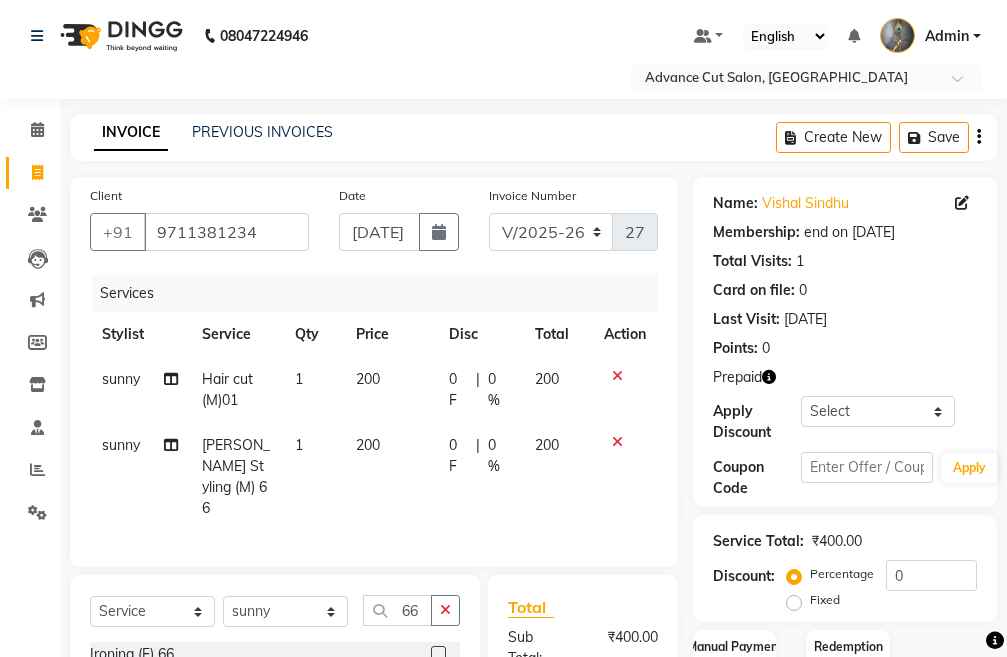 click 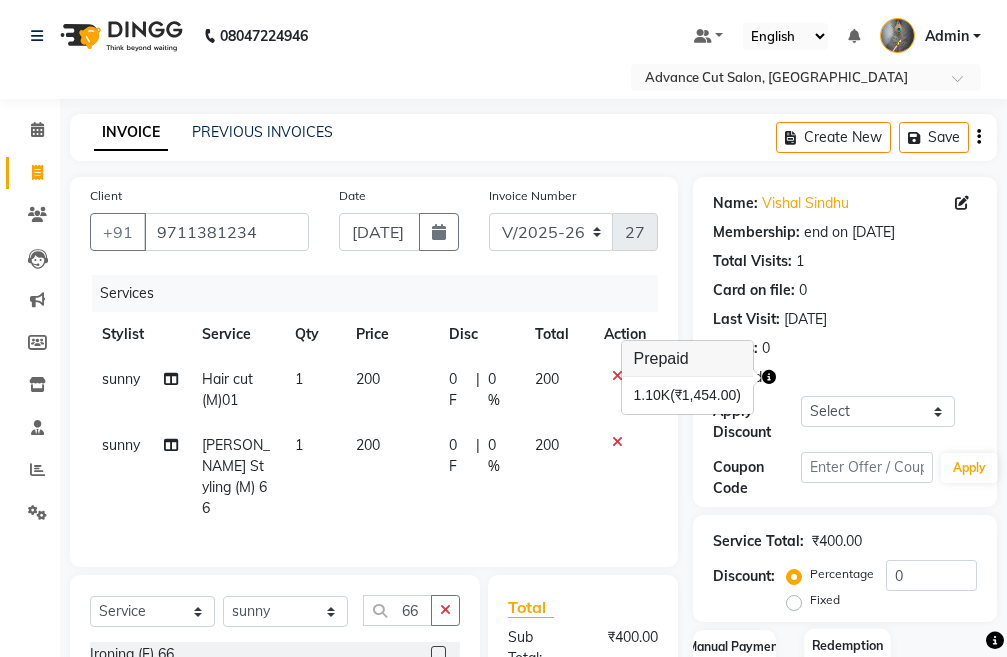 scroll, scrollTop: 241, scrollLeft: 0, axis: vertical 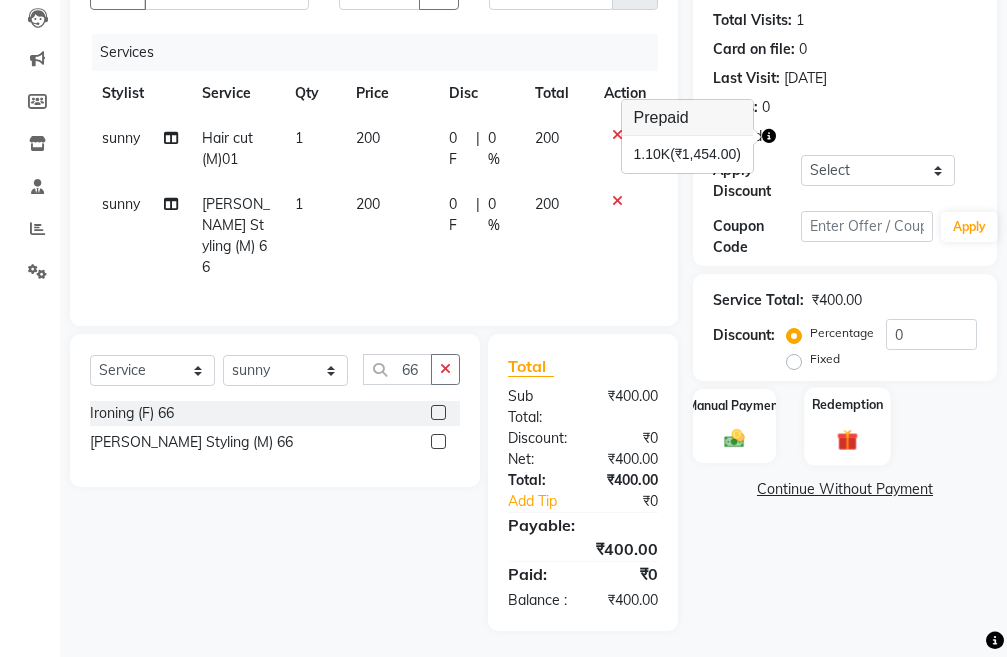 click on "Redemption" 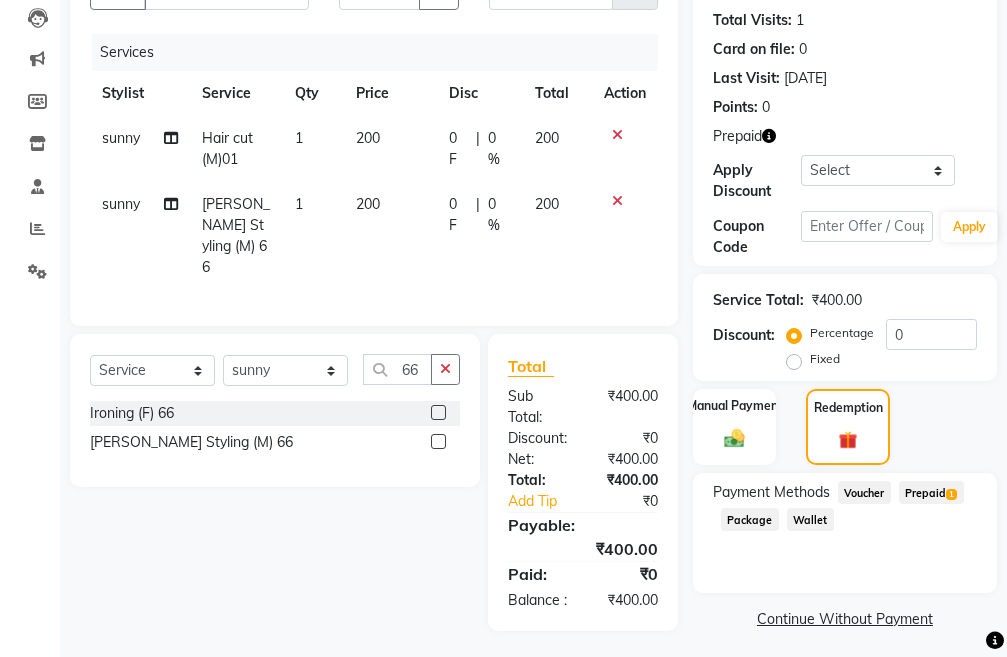click on "Prepaid  1" 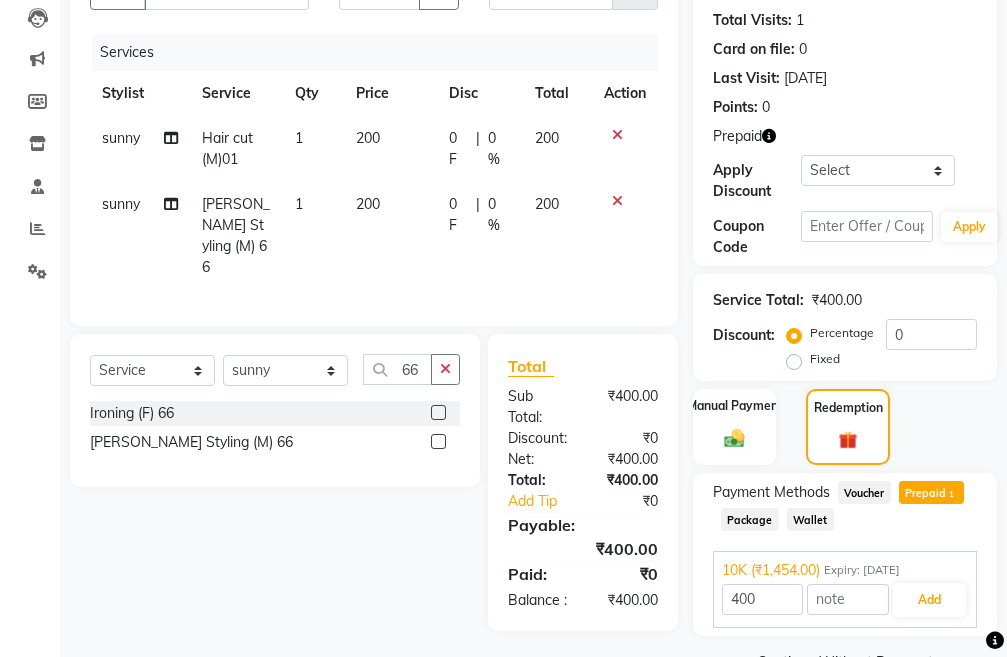 scroll, scrollTop: 291, scrollLeft: 0, axis: vertical 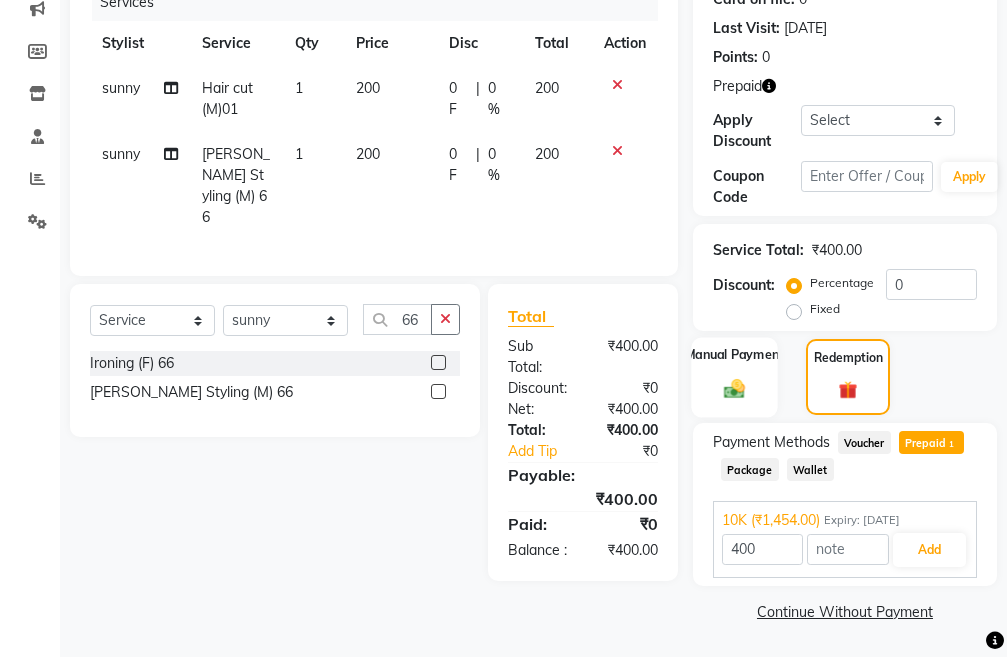 click on "Manual Payment" 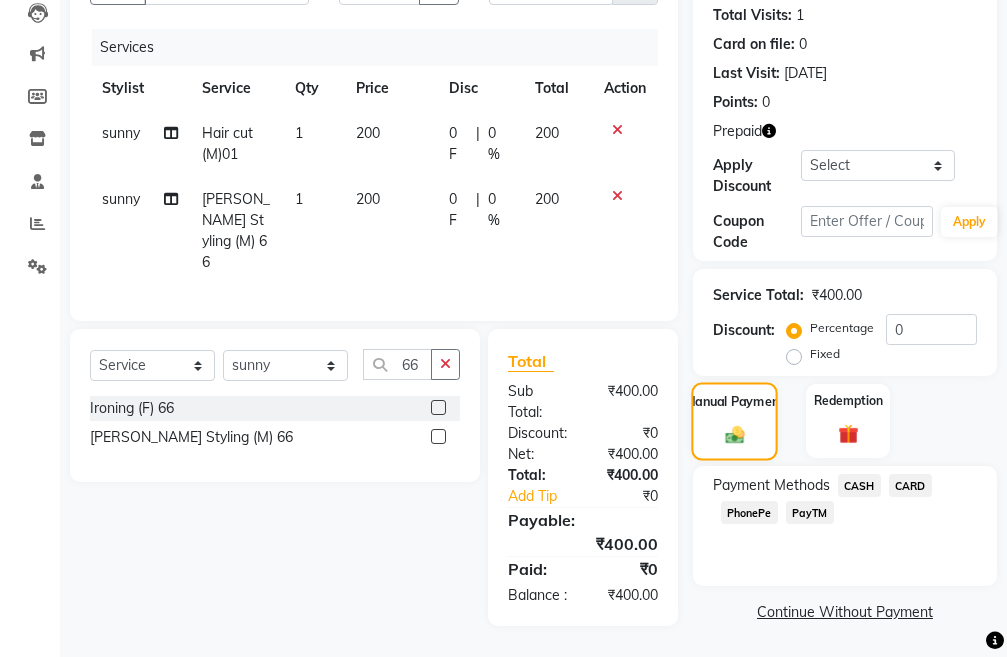 scroll, scrollTop: 246, scrollLeft: 0, axis: vertical 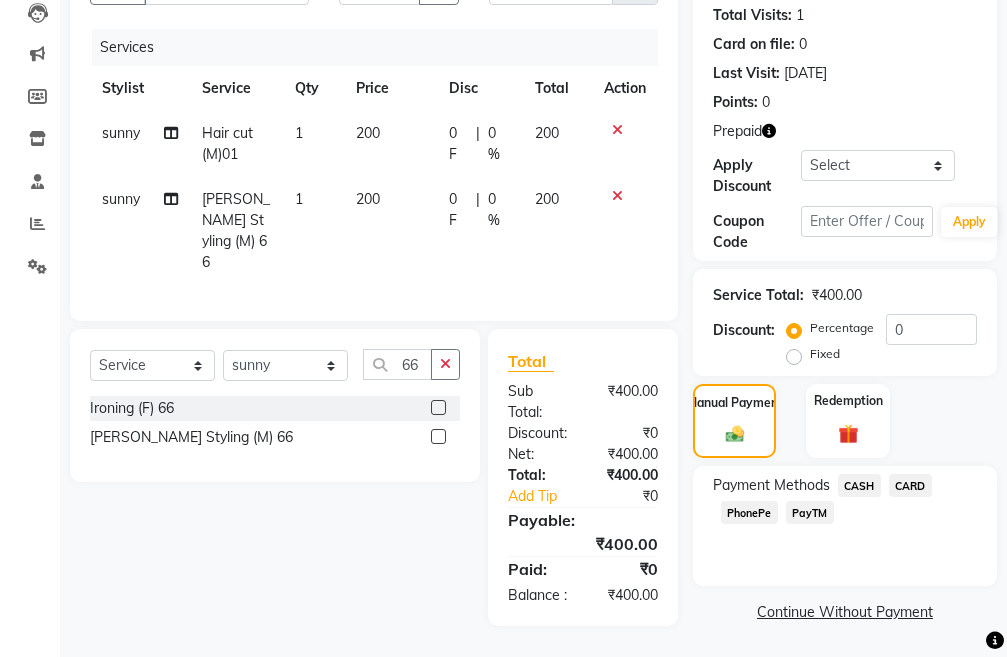 click on "PayTM" 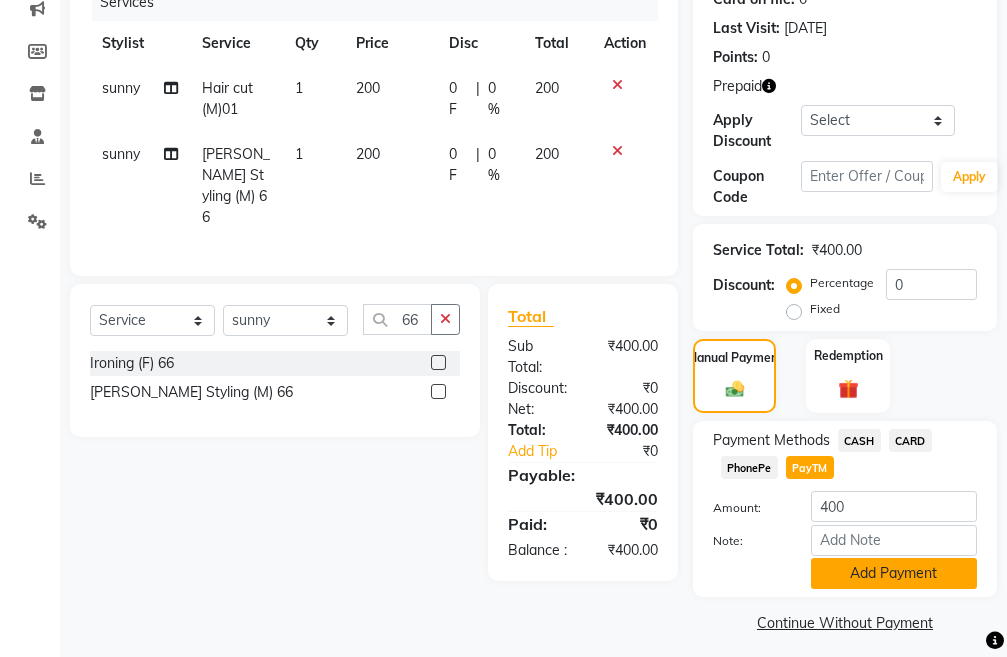 click on "Add Payment" 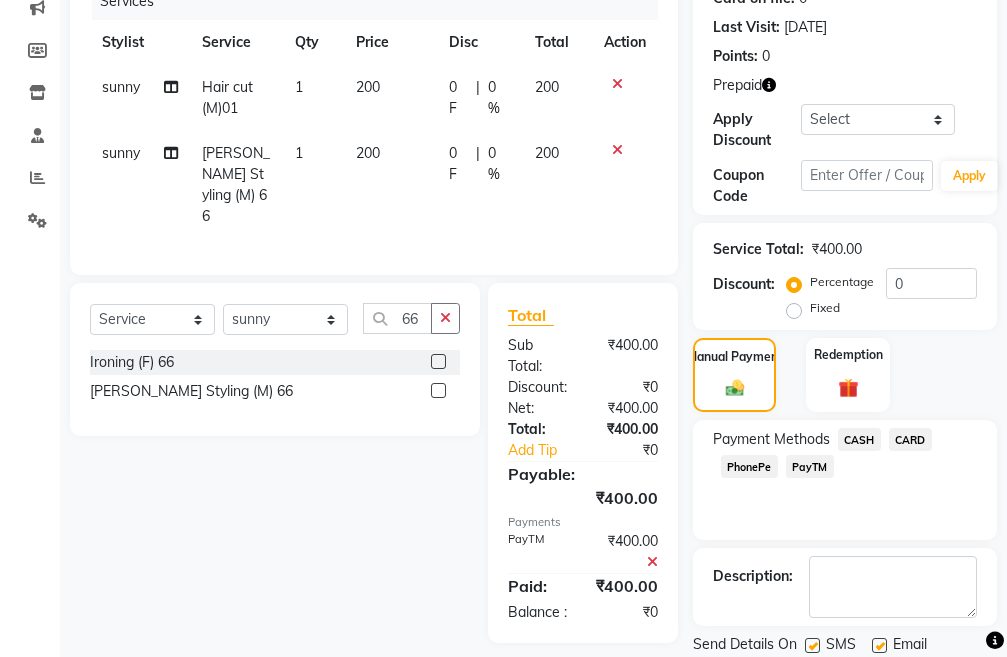 scroll, scrollTop: 359, scrollLeft: 0, axis: vertical 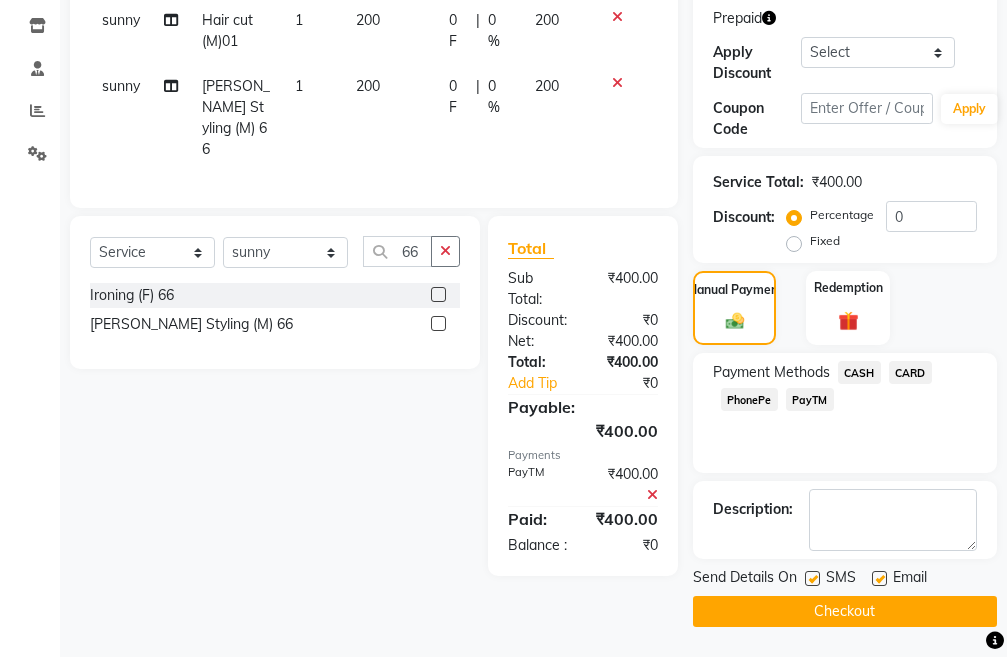 click 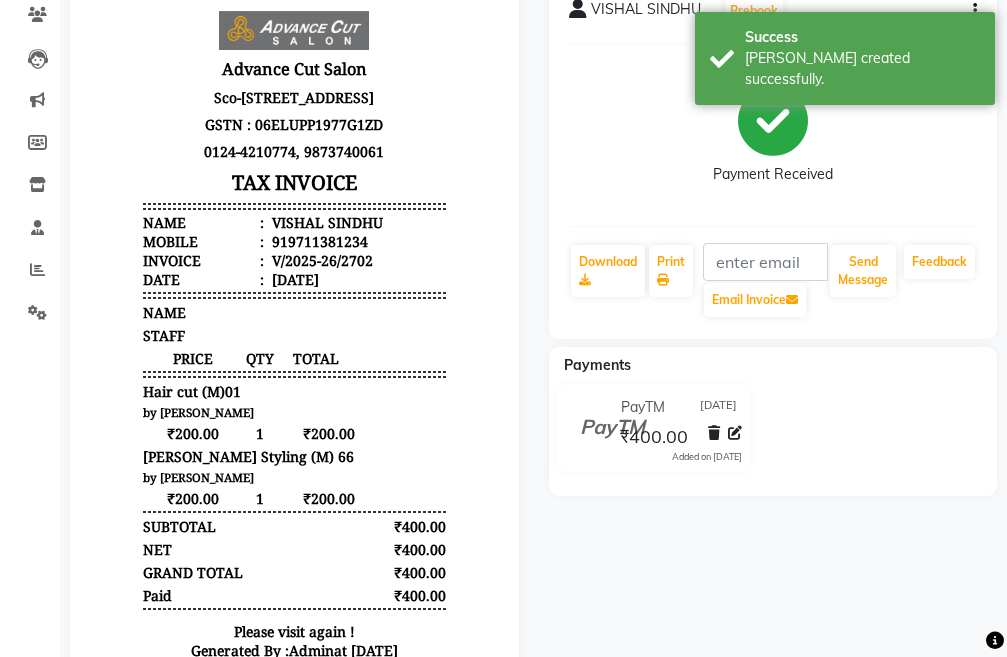 scroll, scrollTop: 372, scrollLeft: 0, axis: vertical 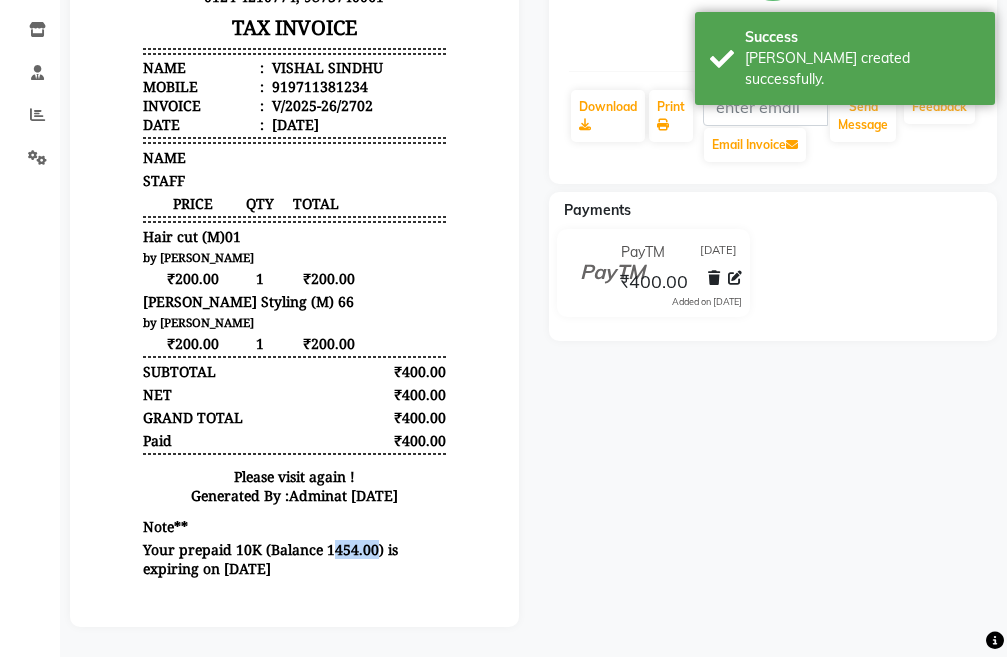 drag, startPoint x: 317, startPoint y: 548, endPoint x: 356, endPoint y: 548, distance: 39 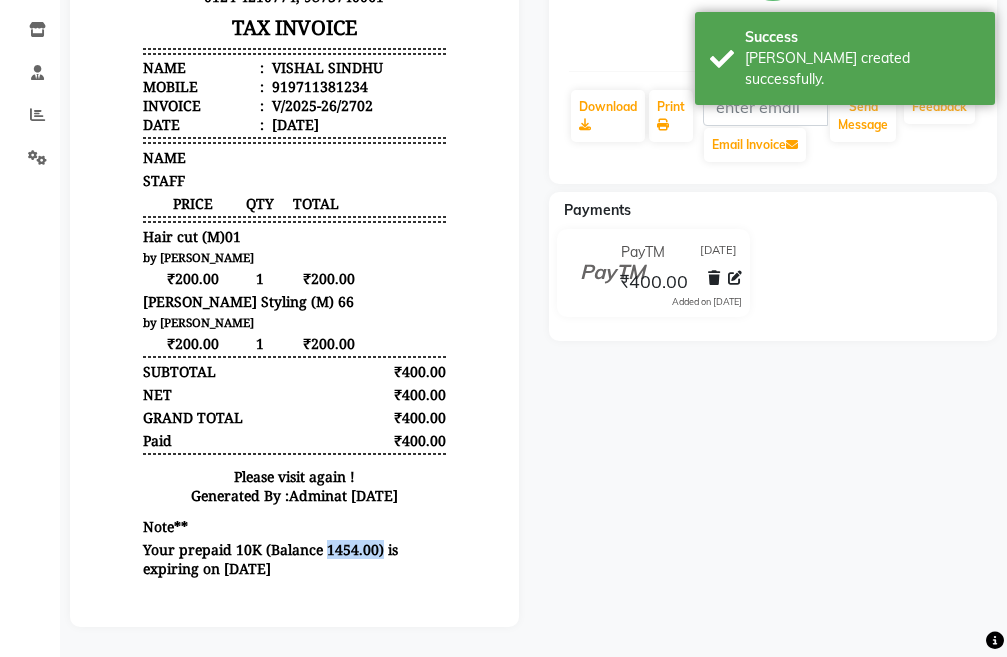 drag, startPoint x: 308, startPoint y: 549, endPoint x: 363, endPoint y: 552, distance: 55.081757 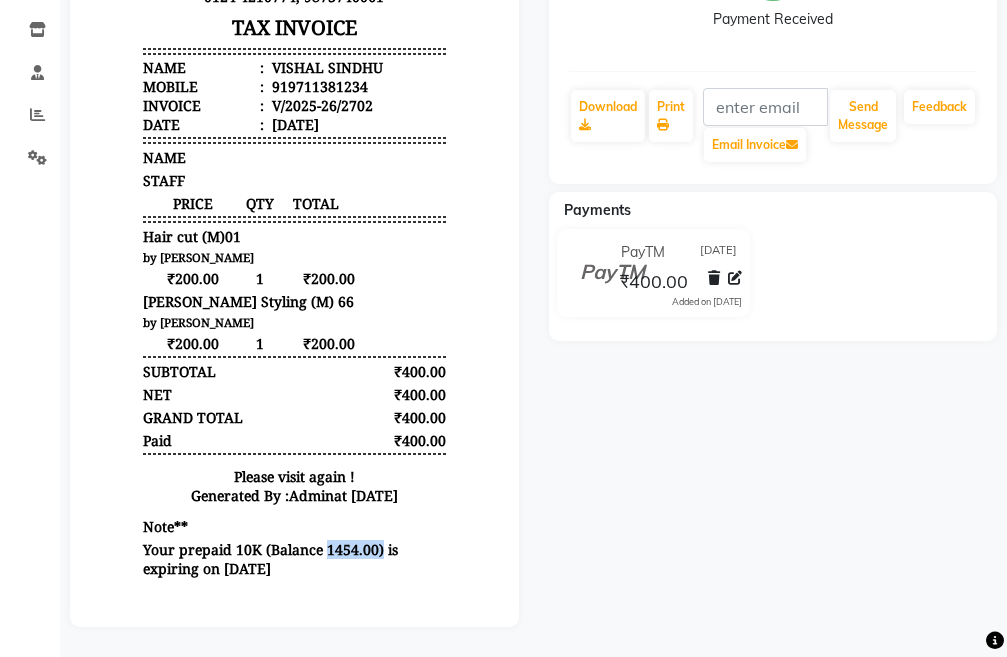 scroll, scrollTop: 72, scrollLeft: 0, axis: vertical 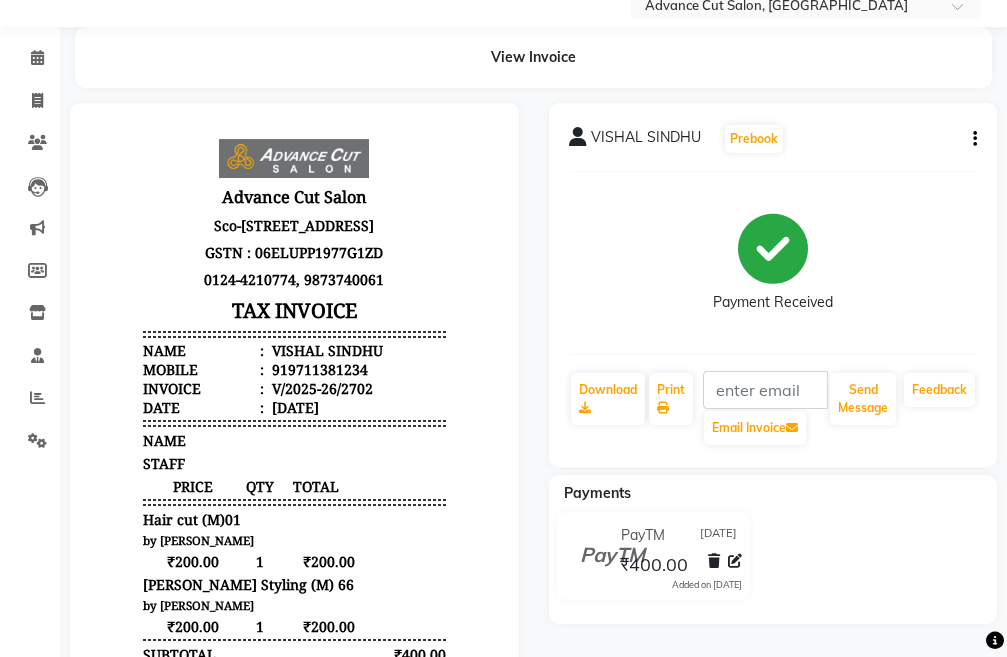 click 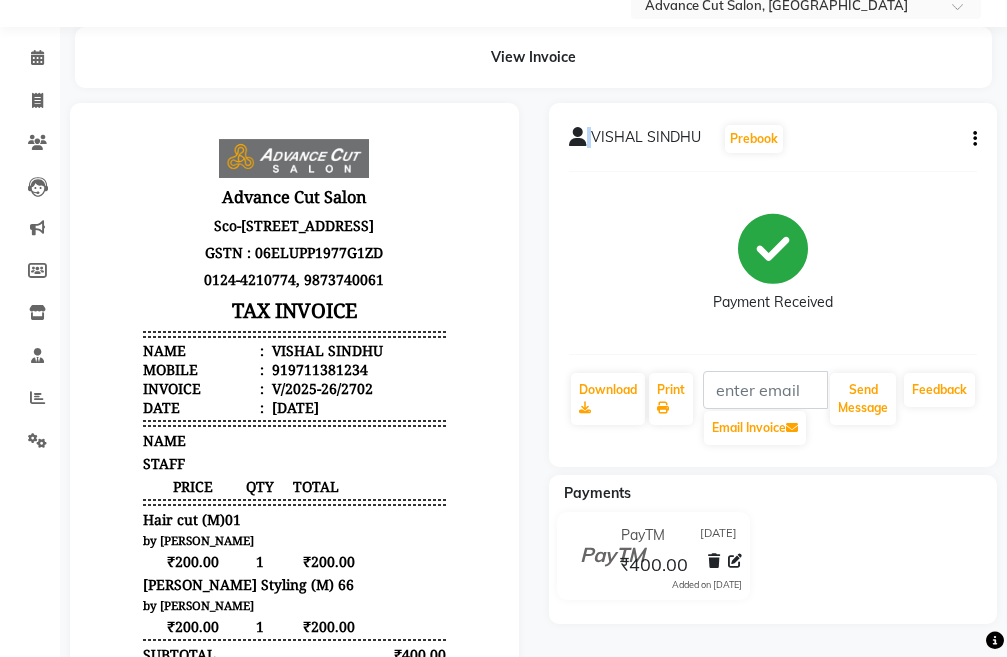 click 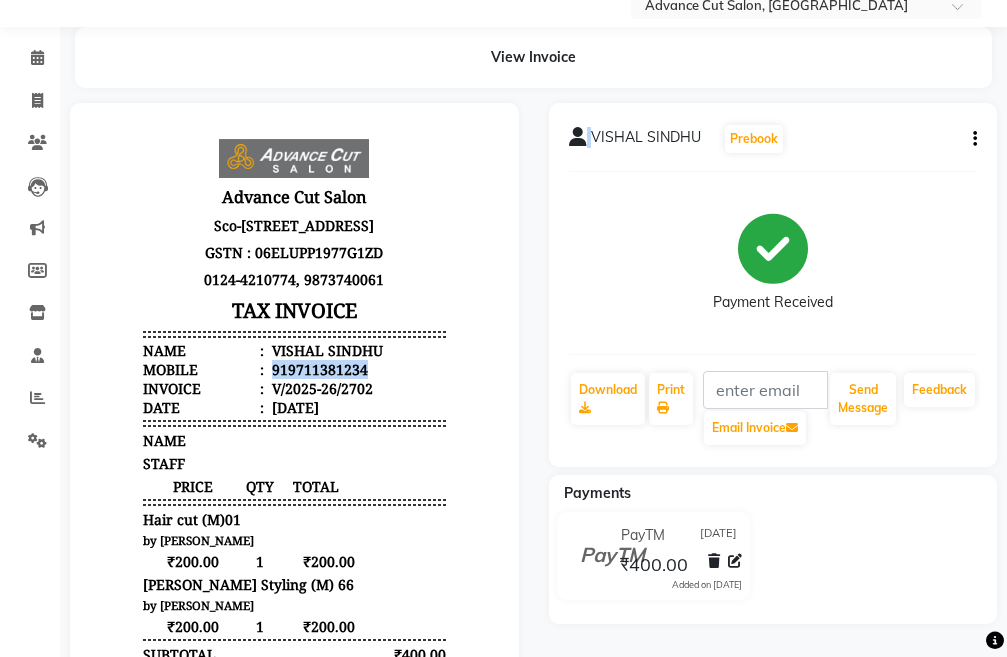 click on "919711381234" at bounding box center (318, 369) 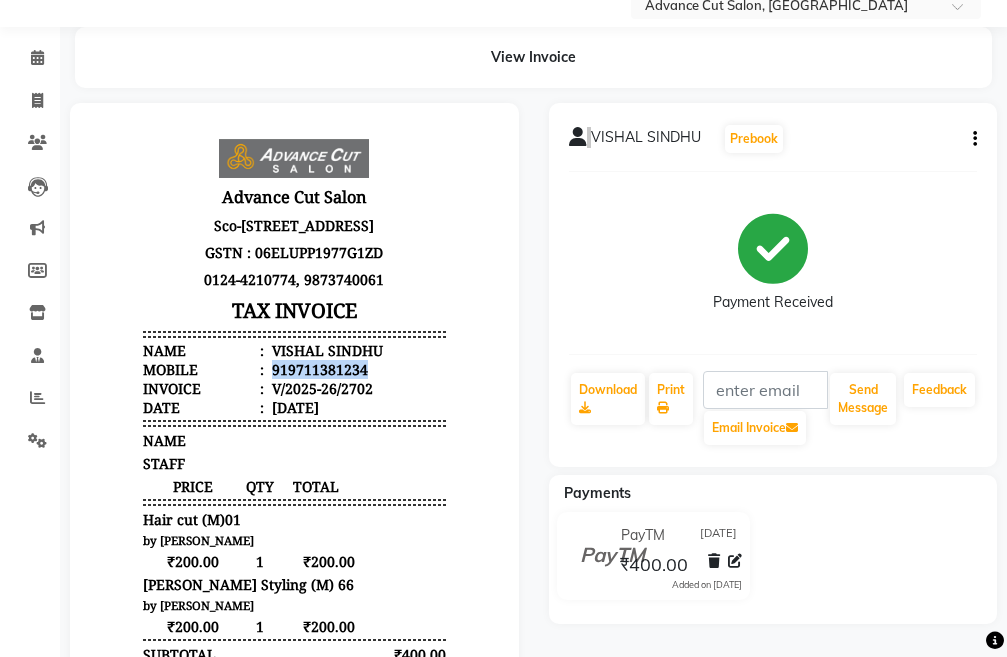 copy on "919711381234" 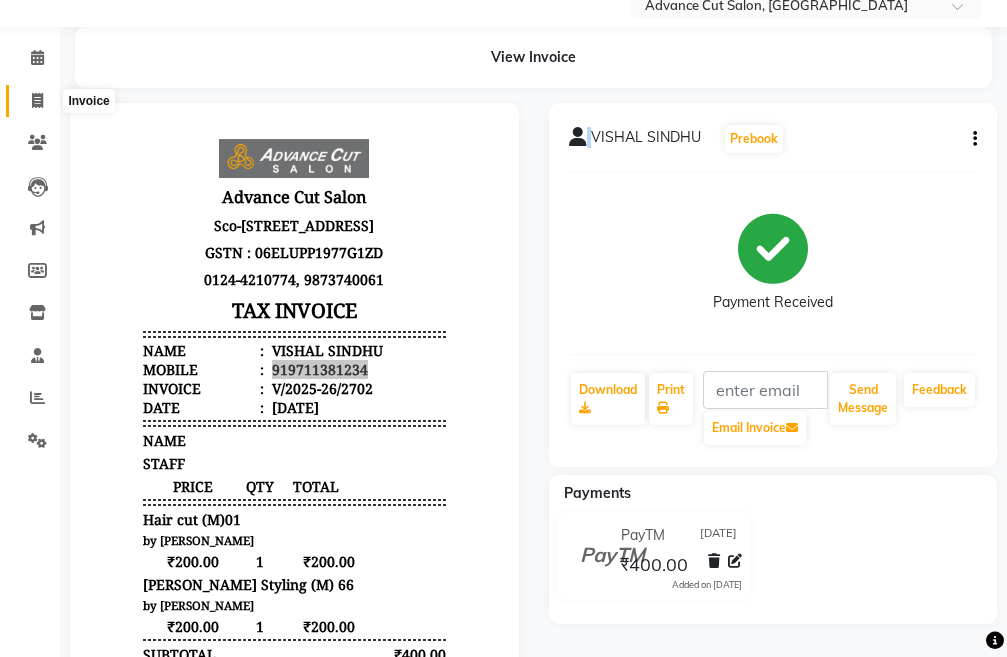 click on "Invoice" 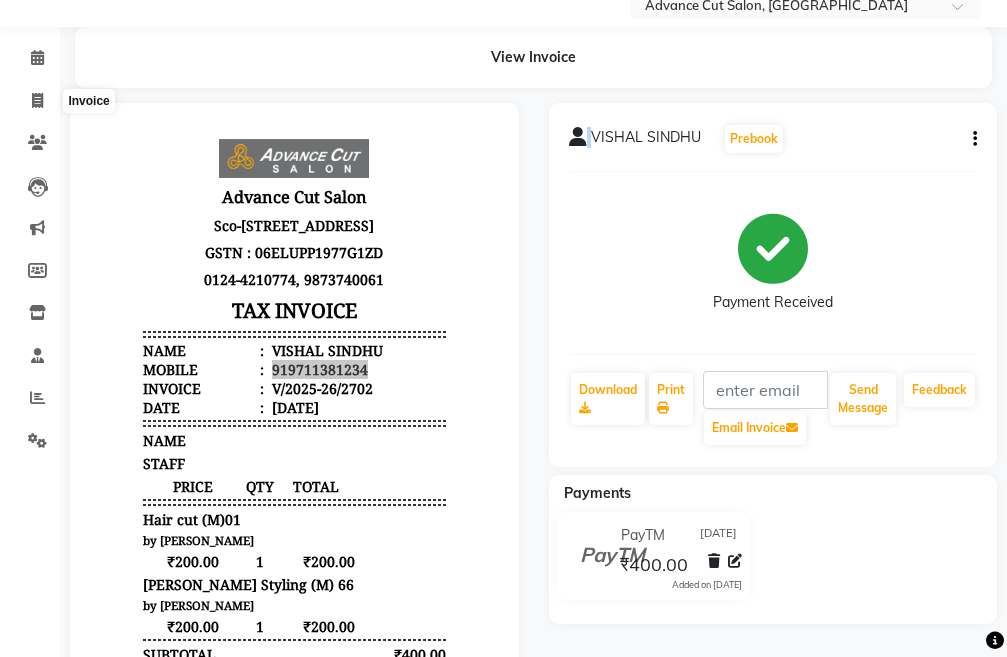 select on "service" 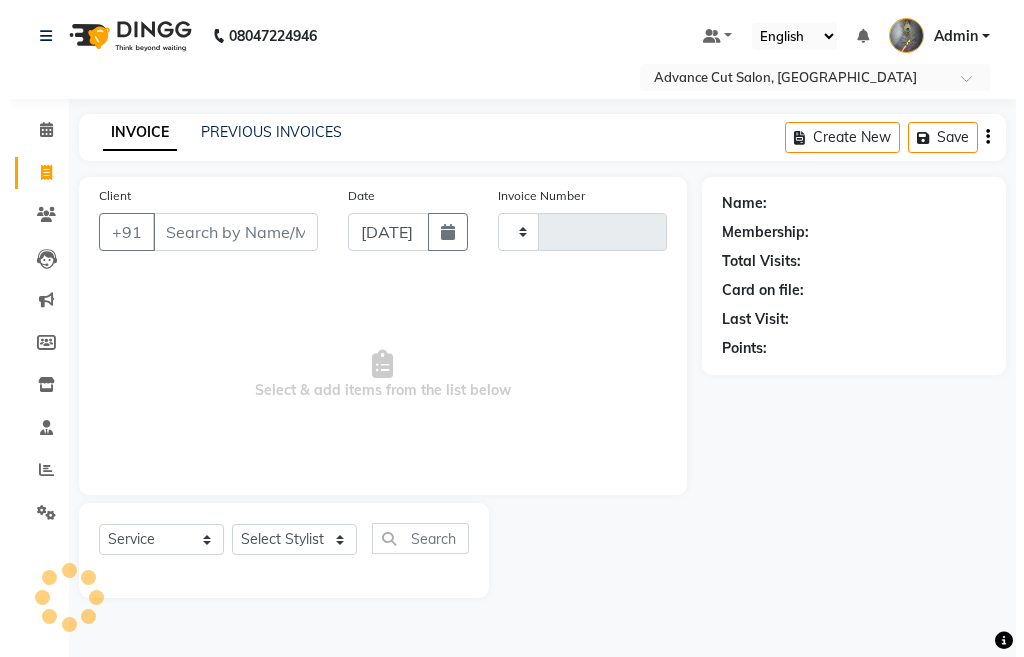 scroll, scrollTop: 0, scrollLeft: 0, axis: both 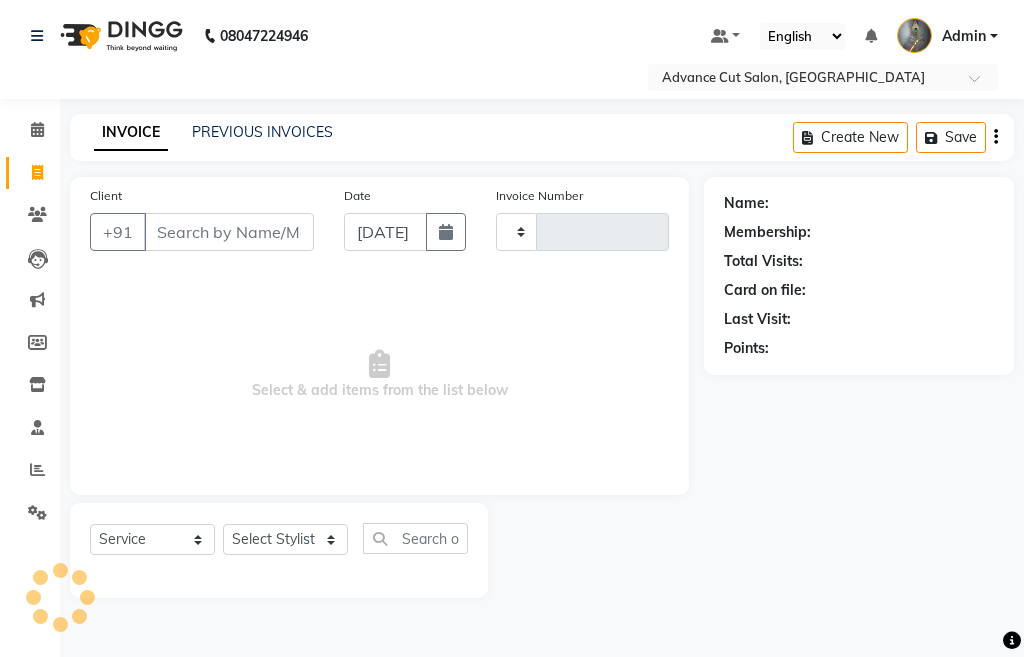 type on "2703" 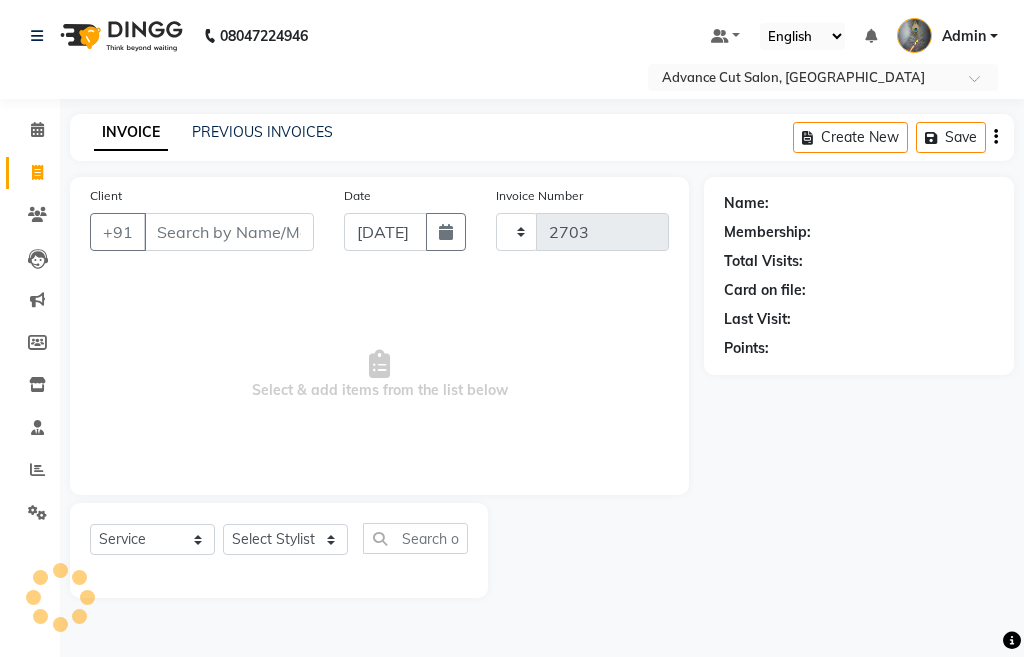 select on "4939" 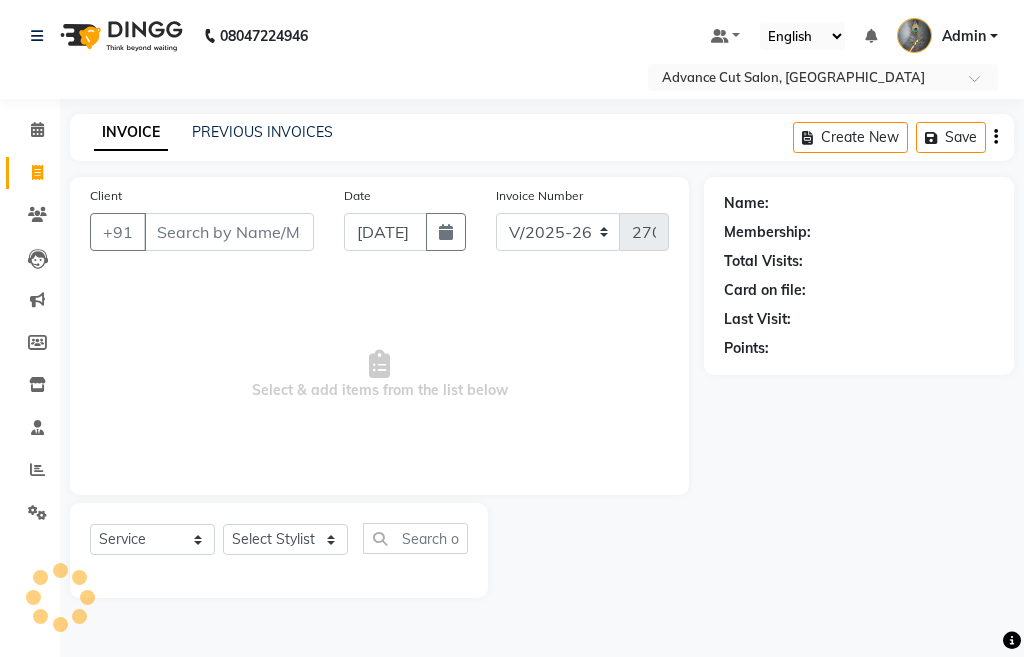click on "Client" at bounding box center (229, 232) 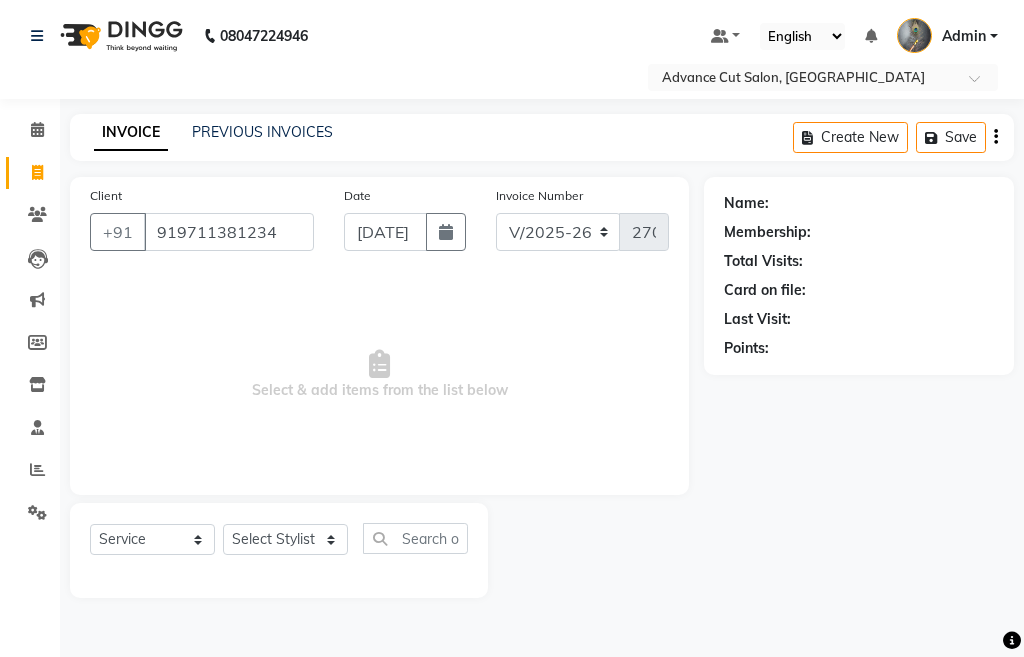type on "919711381234" 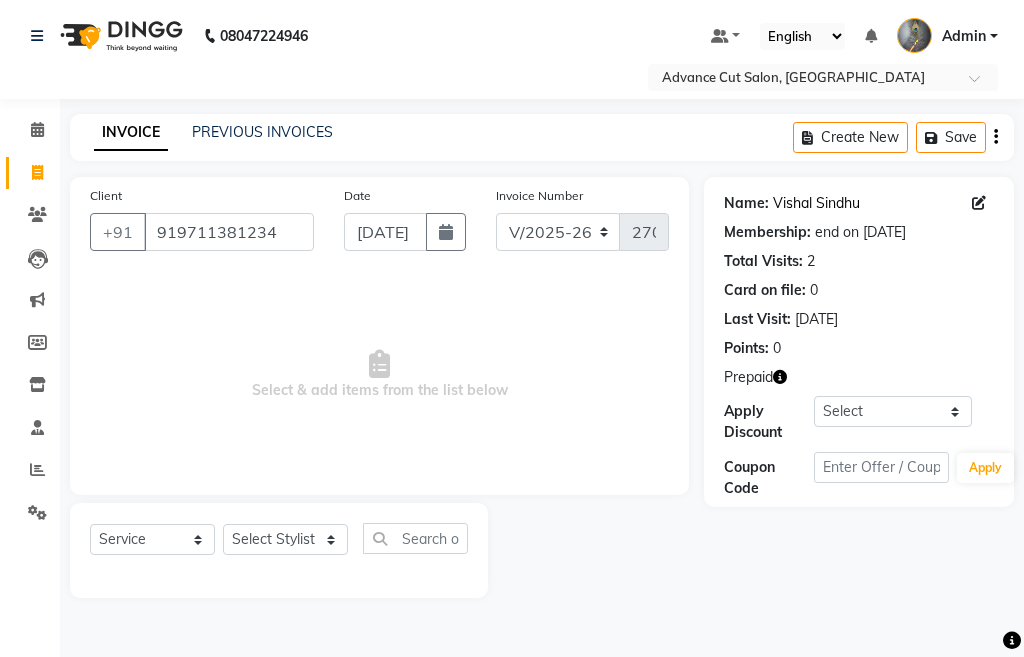 click on "Vishal Sindhu" 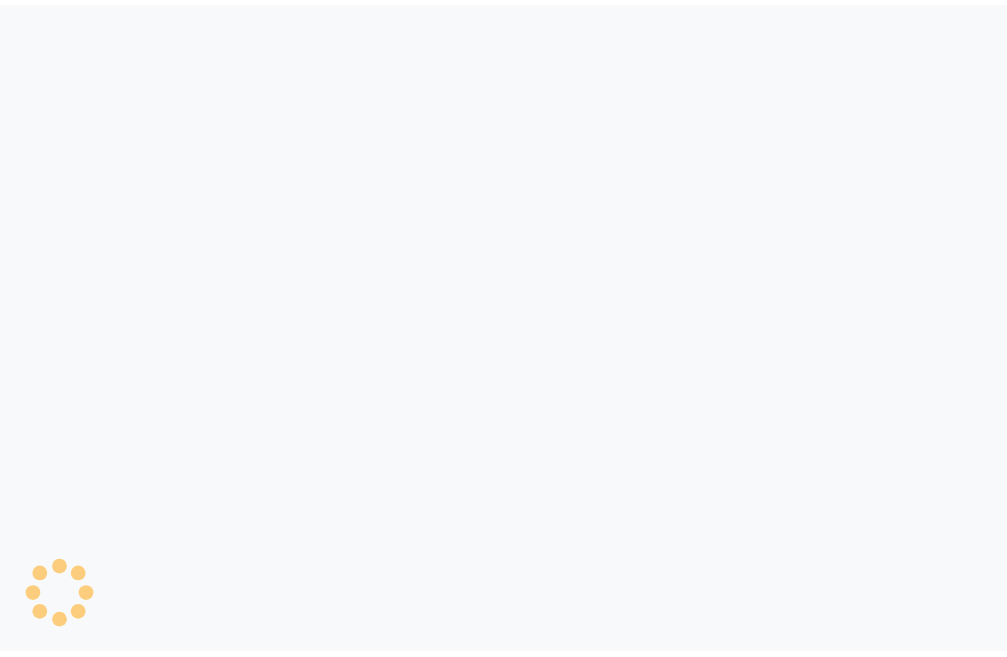 scroll, scrollTop: 0, scrollLeft: 0, axis: both 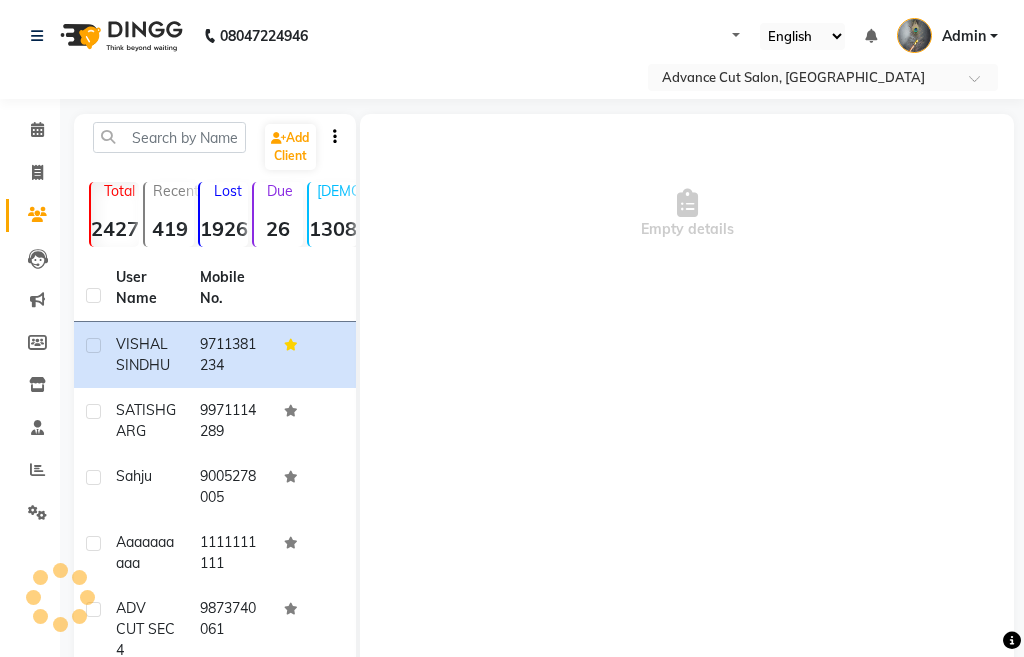 select on "en" 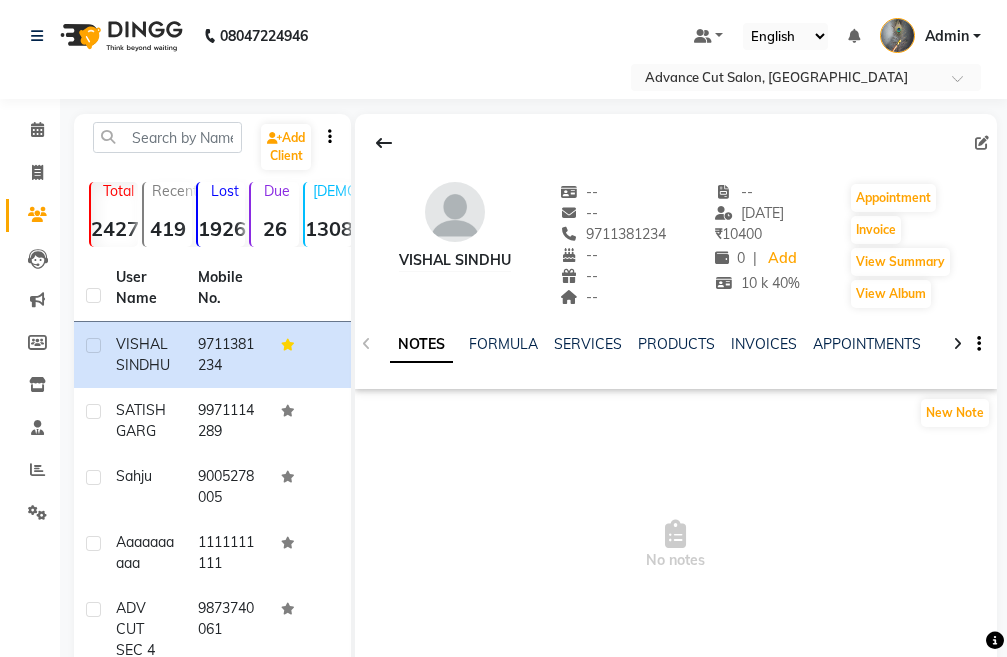 click 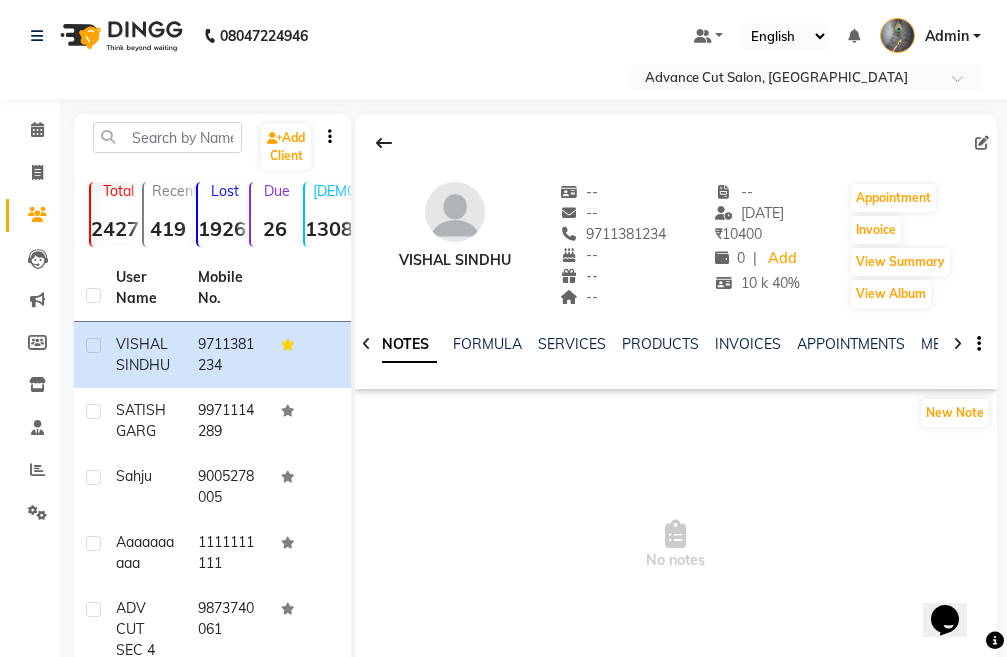 scroll, scrollTop: 0, scrollLeft: 0, axis: both 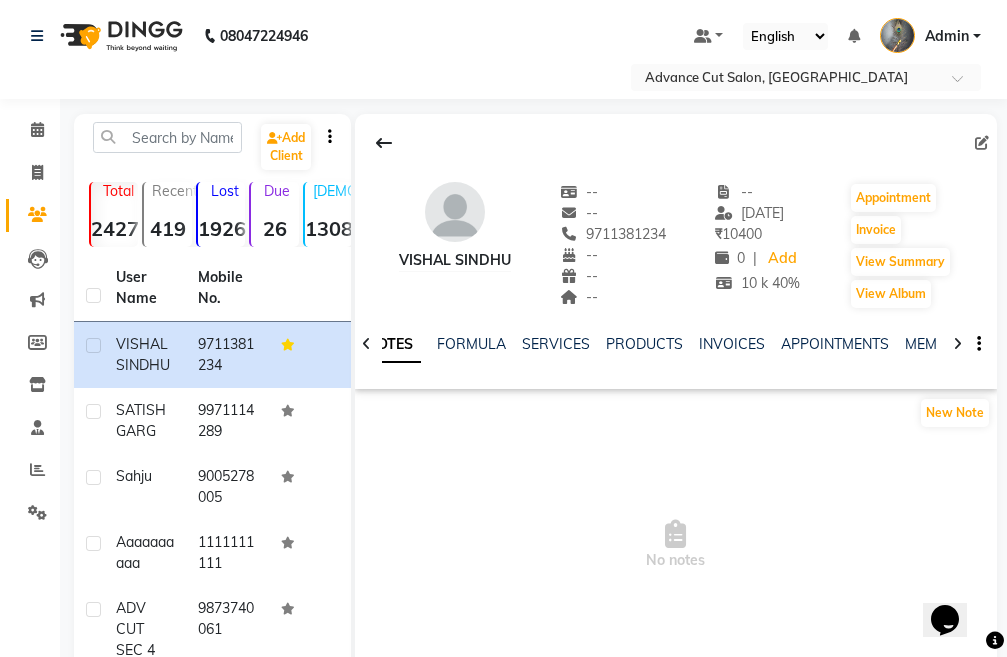 click 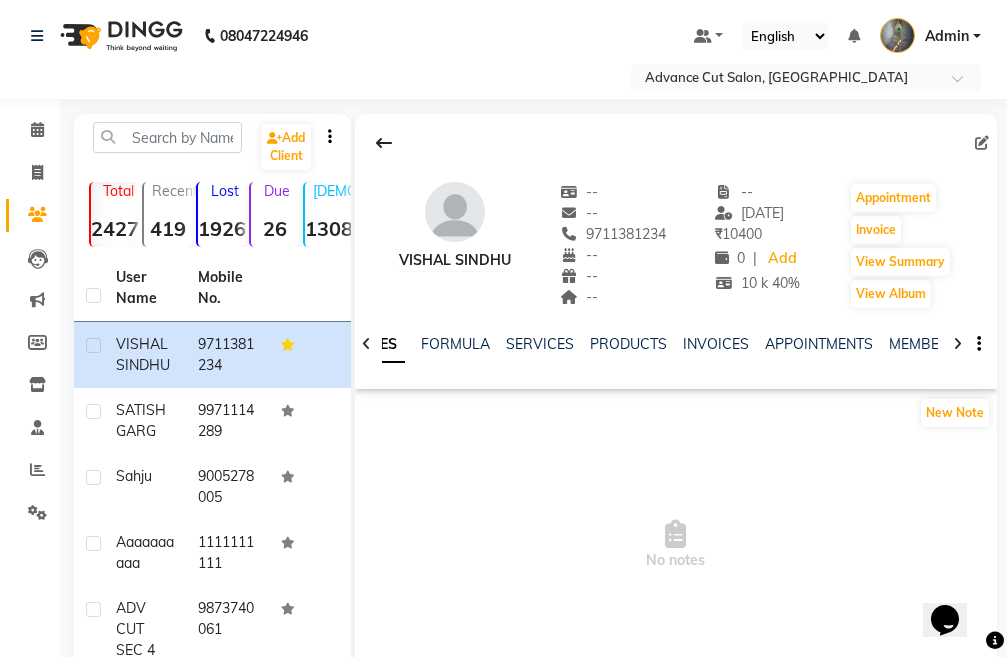 click 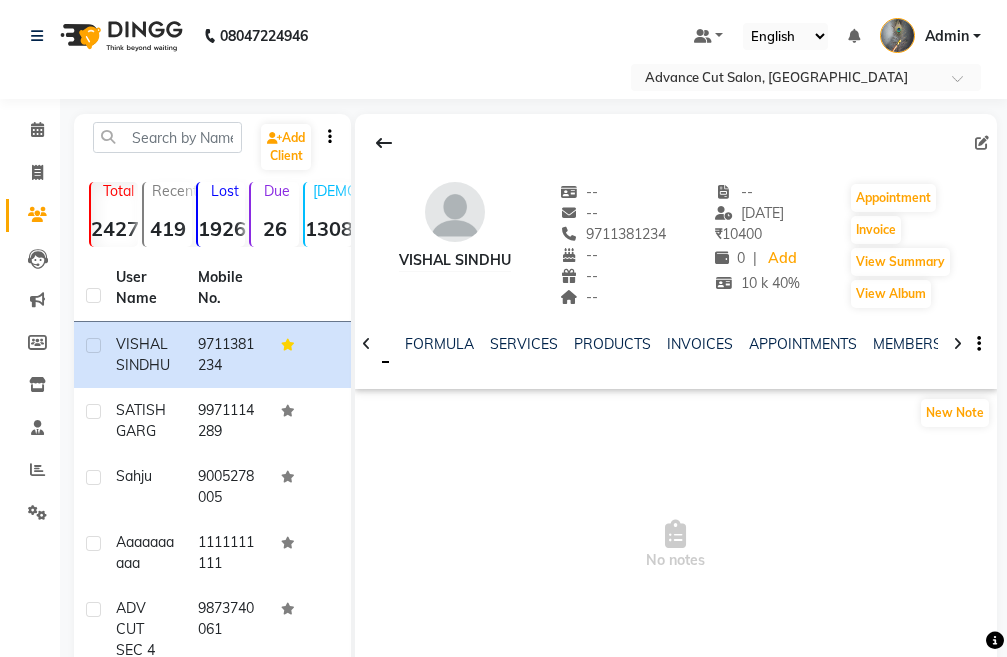 click 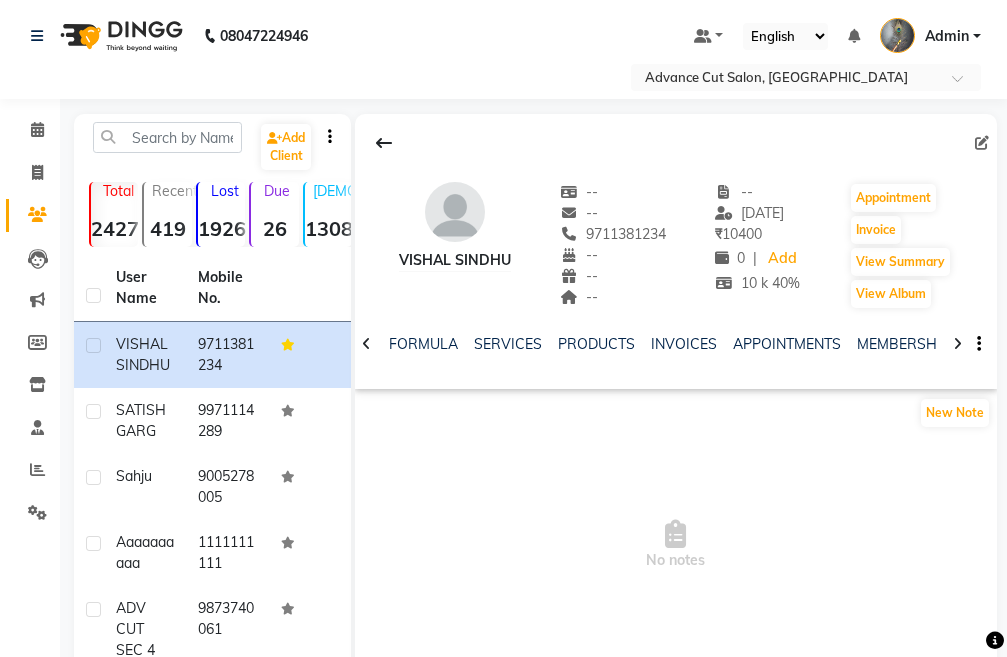 click 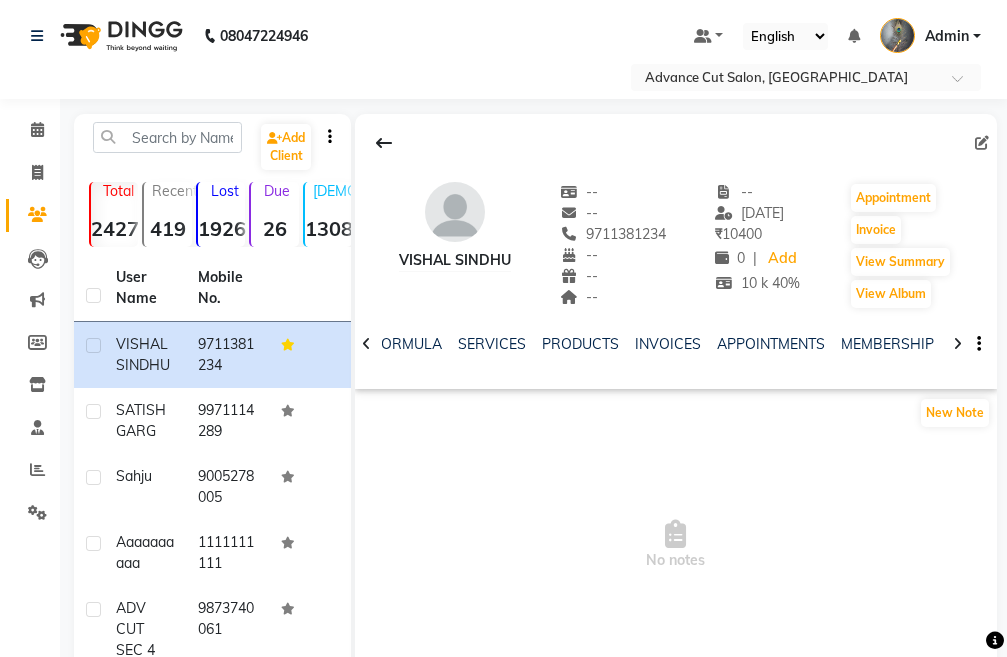 click 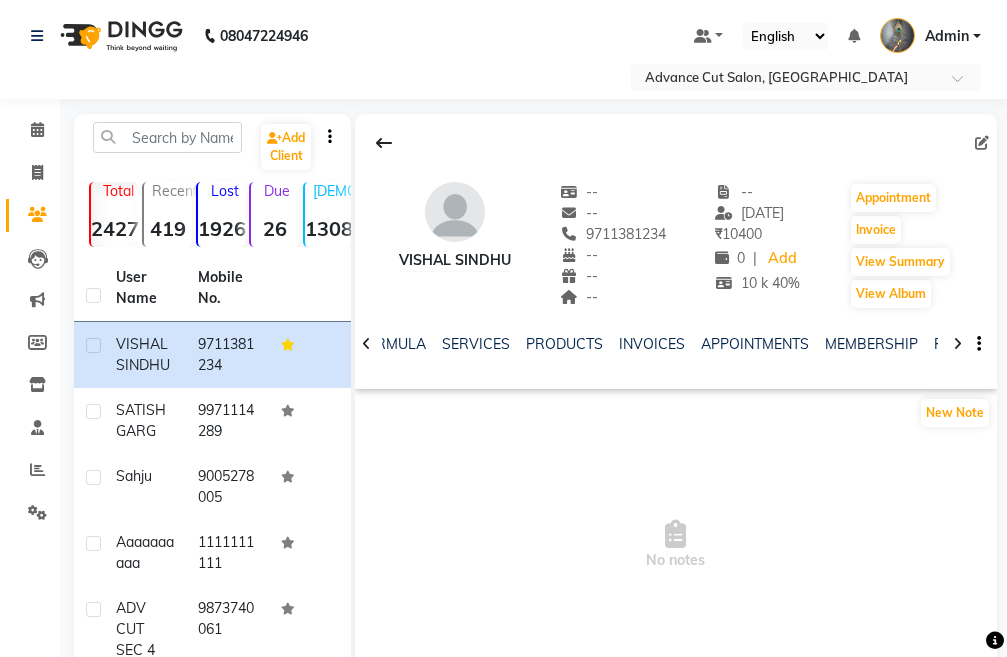 click 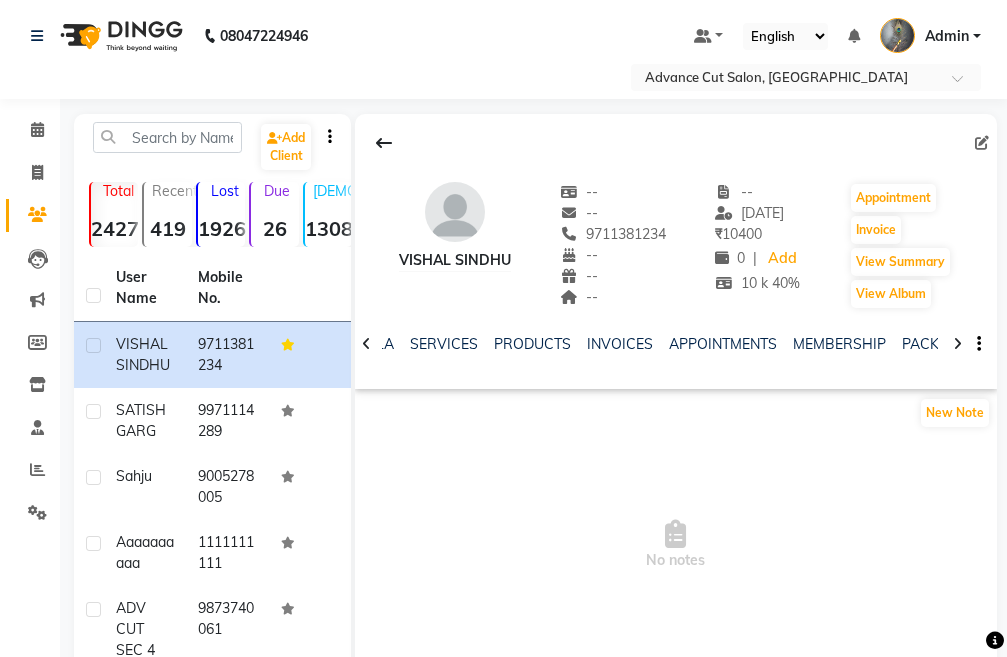 click 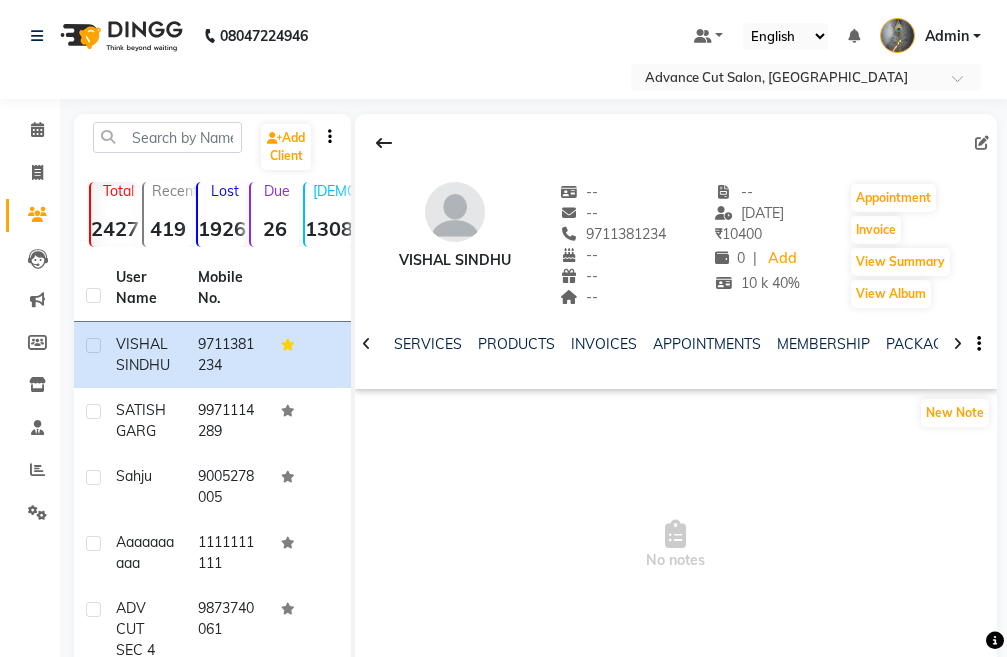 click 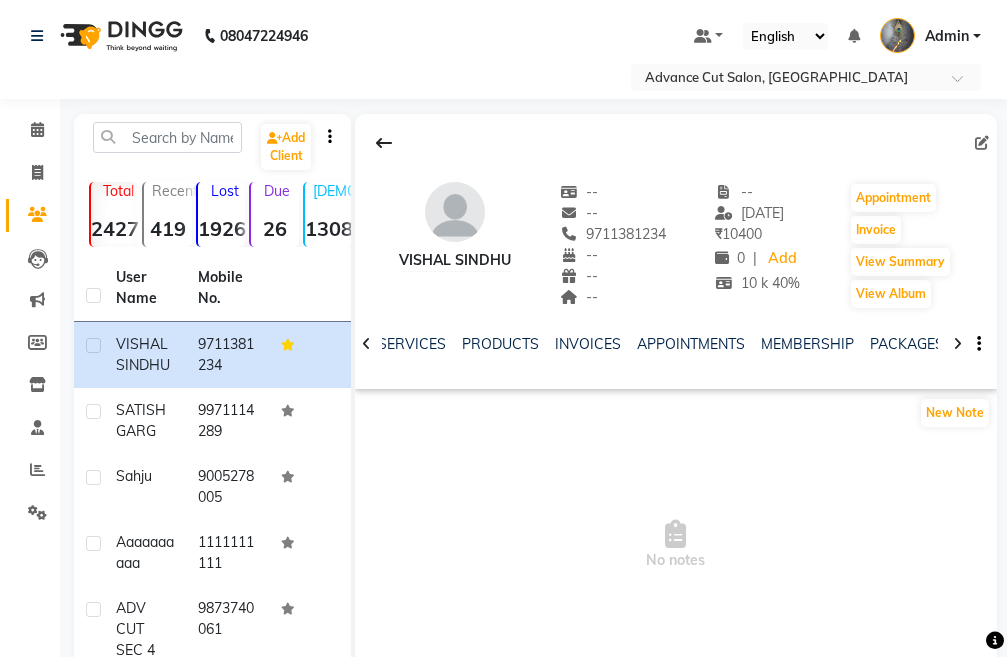 click 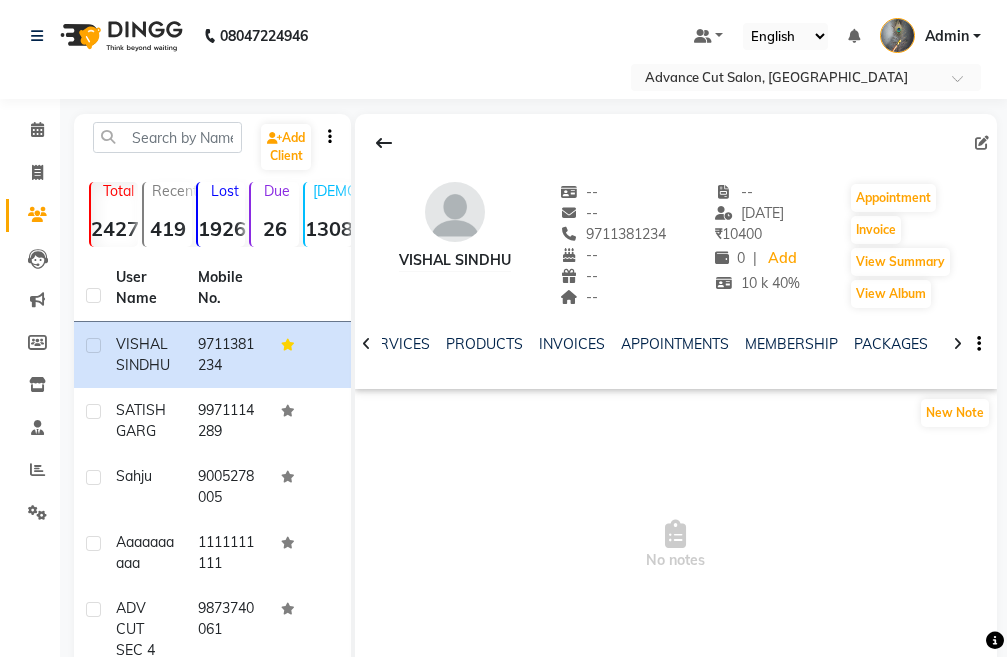 click 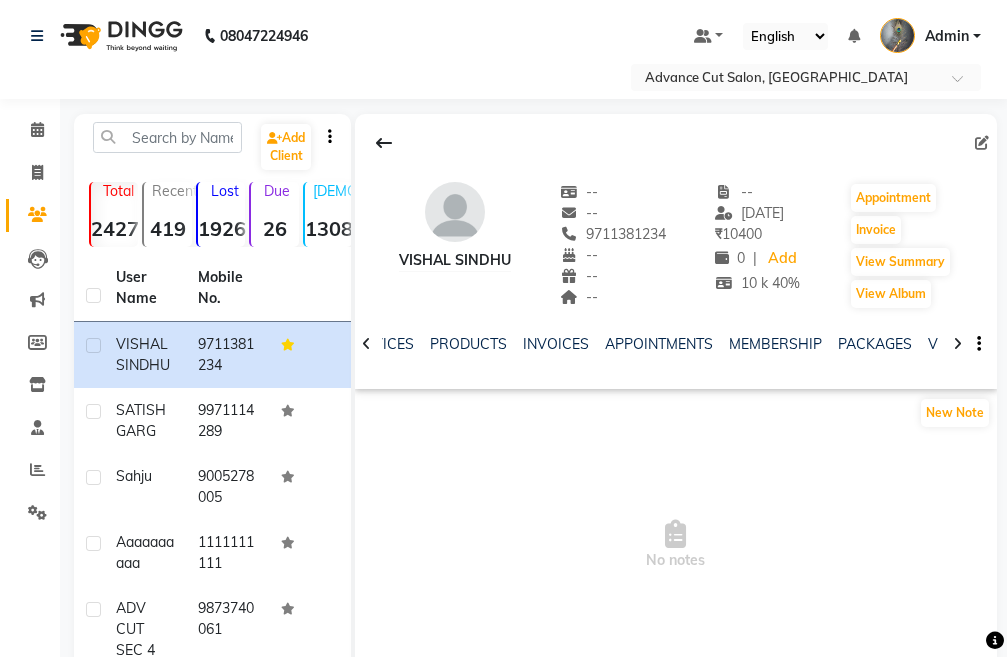 click 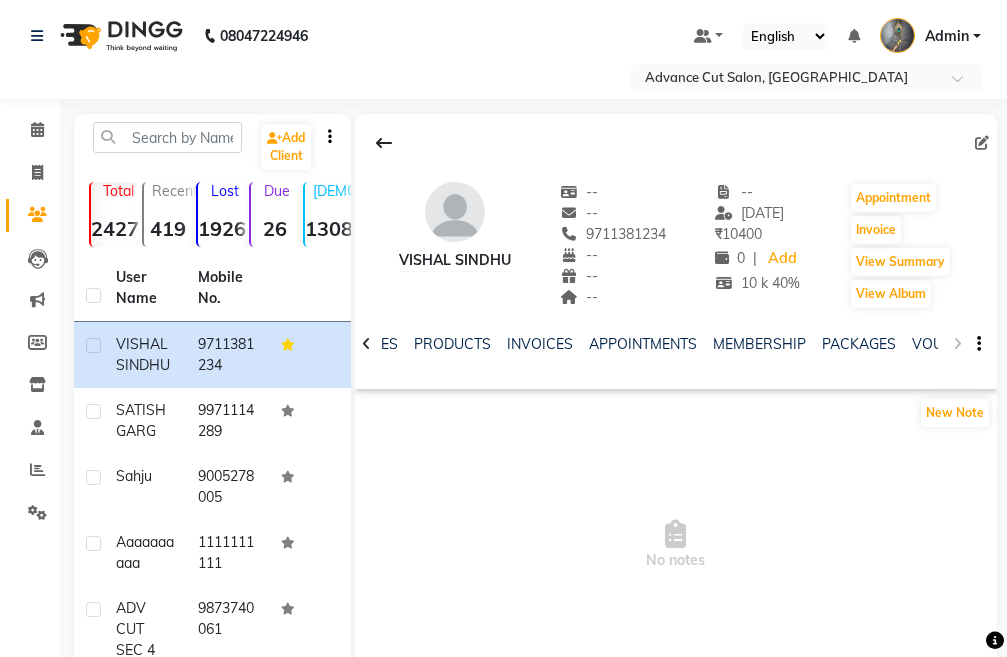 click on "NOTES FORMULA SERVICES PRODUCTS INVOICES APPOINTMENTS MEMBERSHIP PACKAGES VOUCHERS GIFTCARDS POINTS FORMS FAMILY CARDS WALLET" 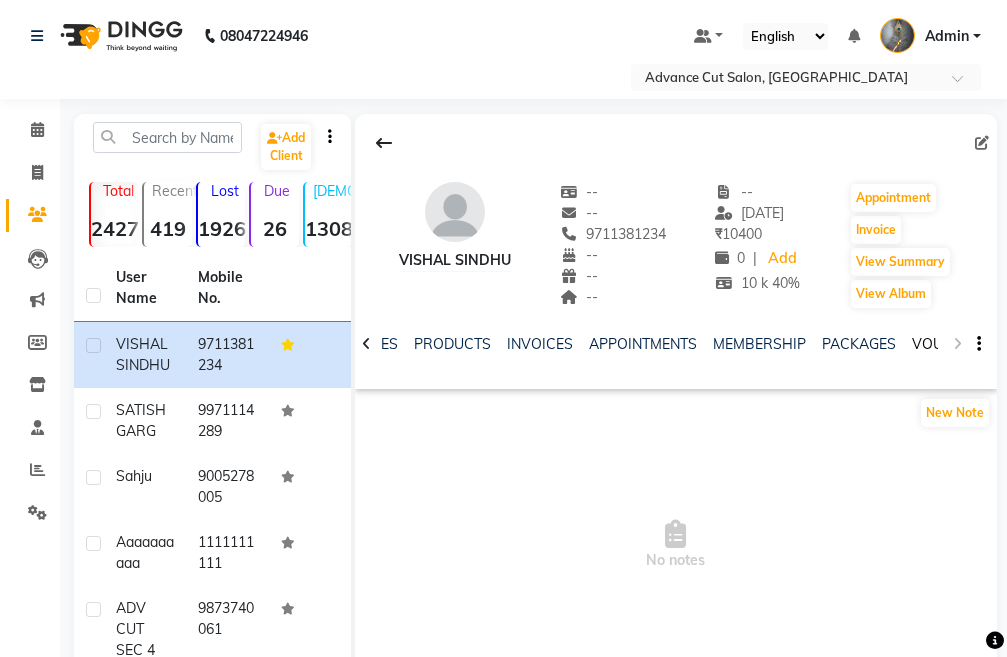 click on "VOUCHERS" 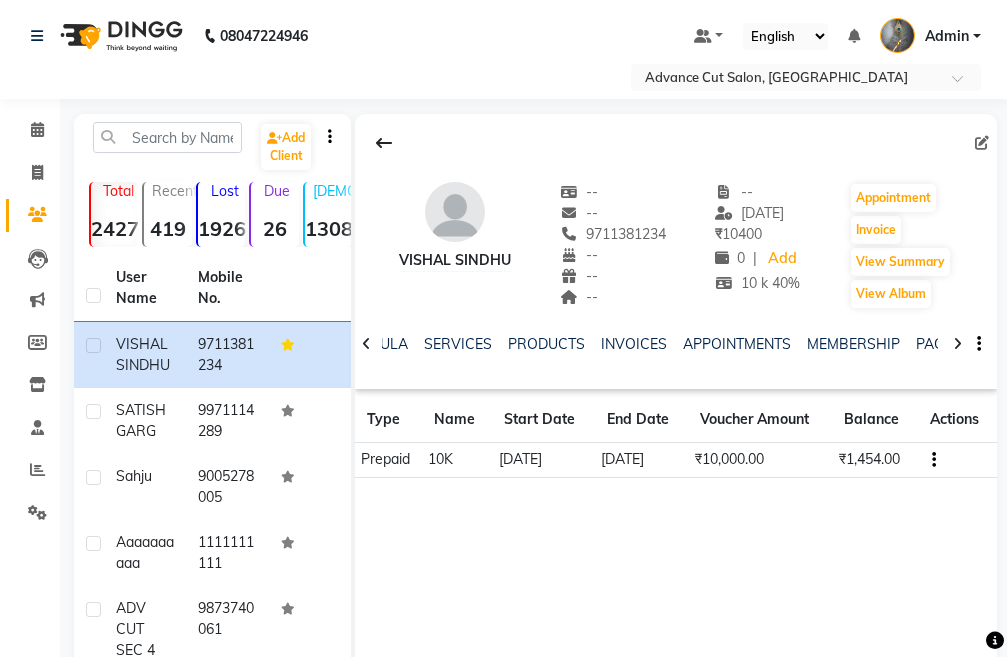 click 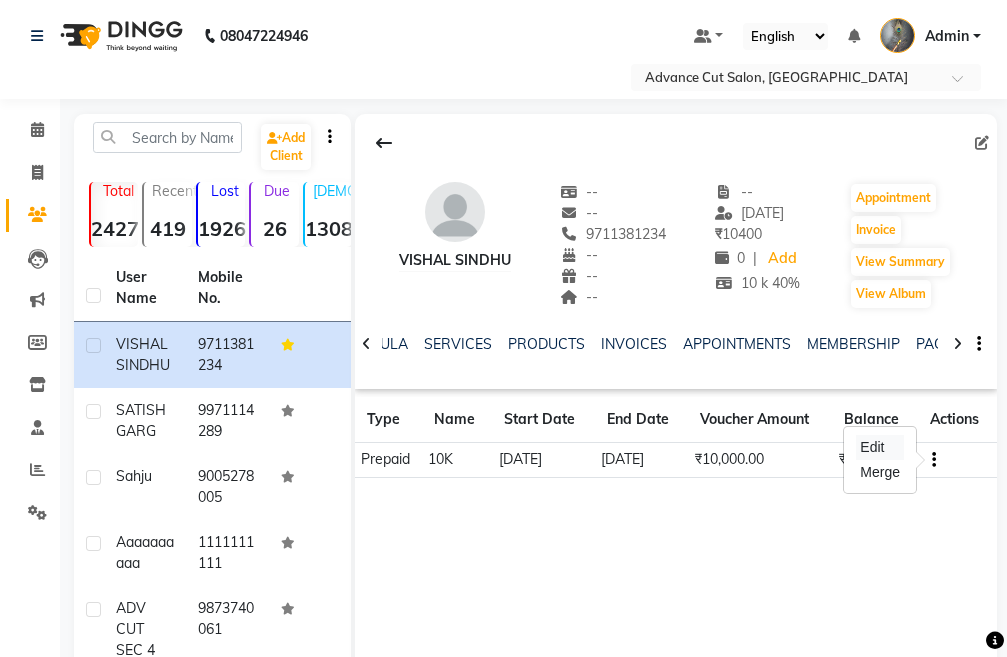 click on "Edit" at bounding box center (880, 447) 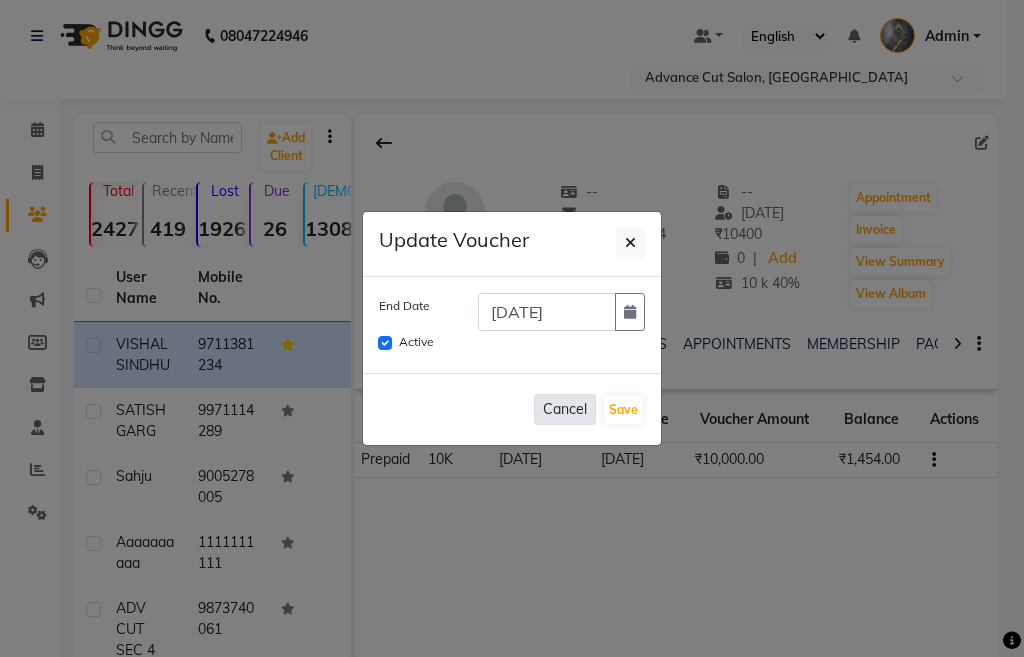click on "Cancel" 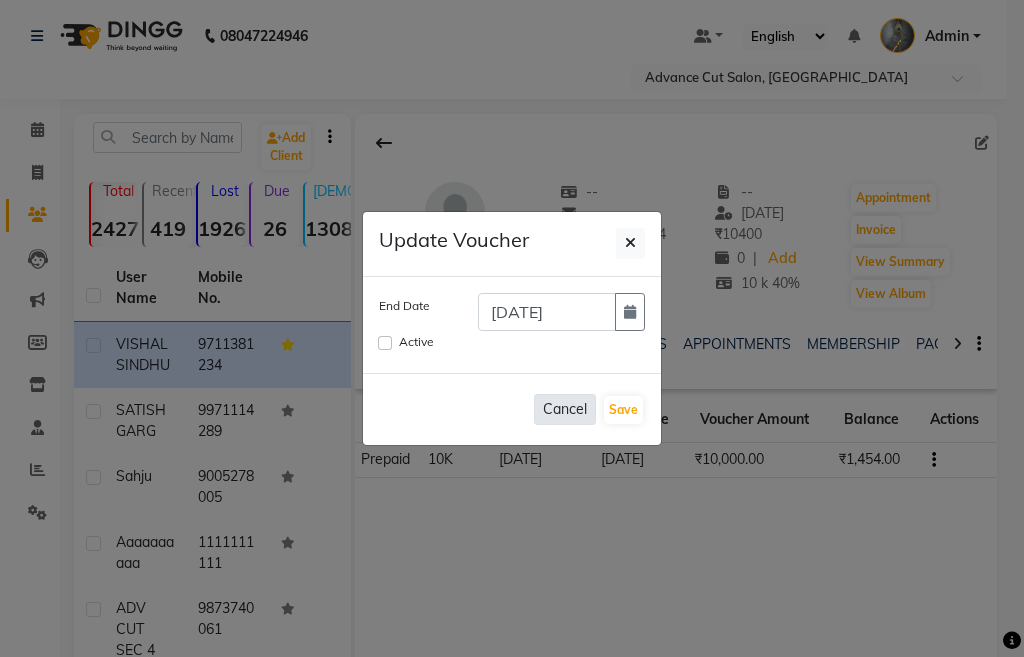 type 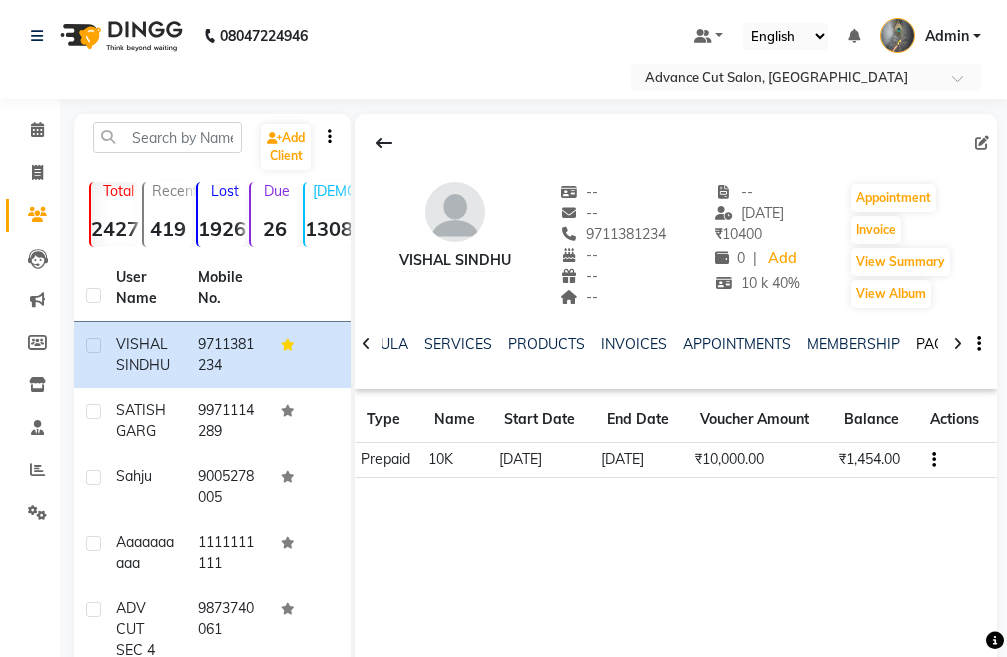 click on "PACKAGES" 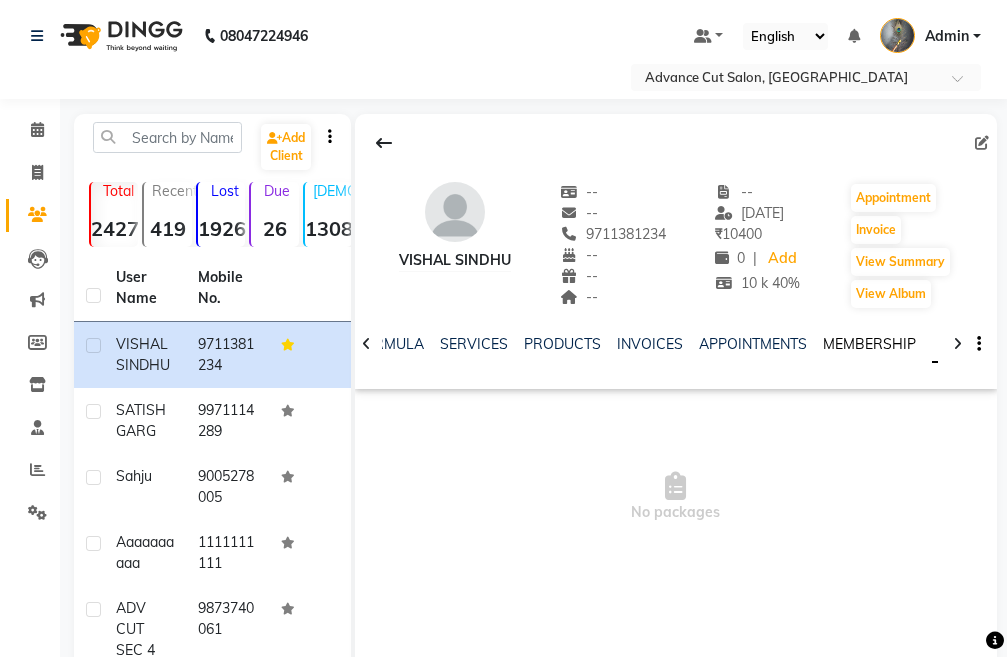 click on "MEMBERSHIP" 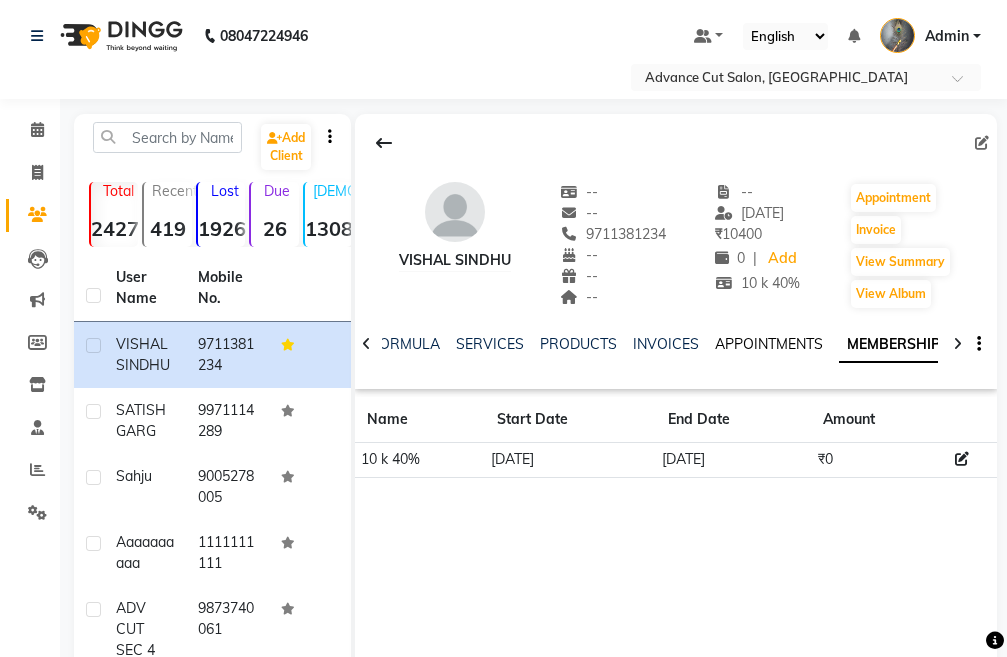 click on "APPOINTMENTS" 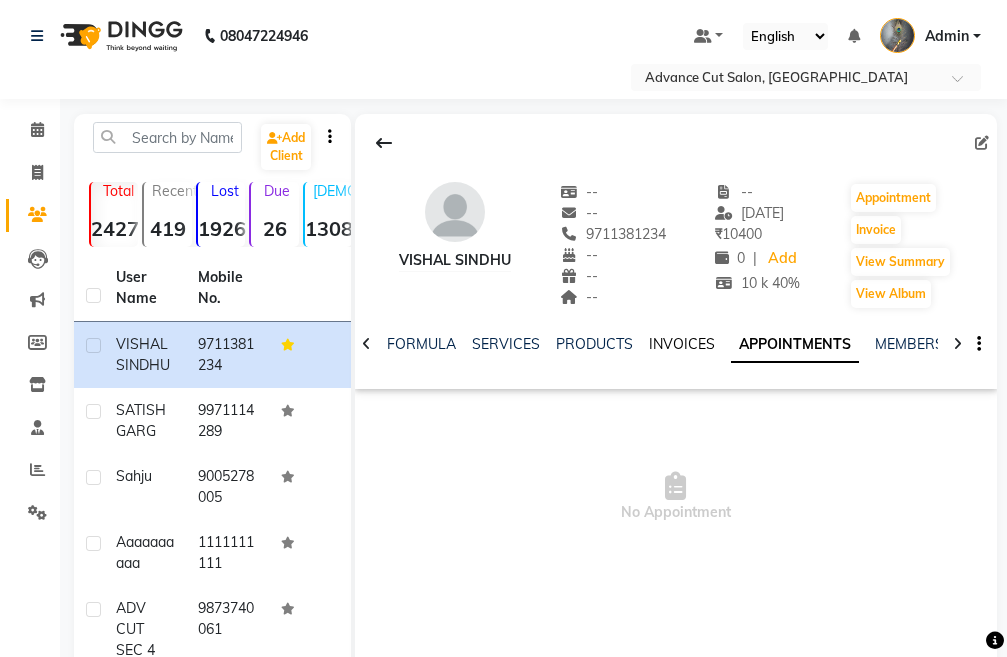 click on "INVOICES" 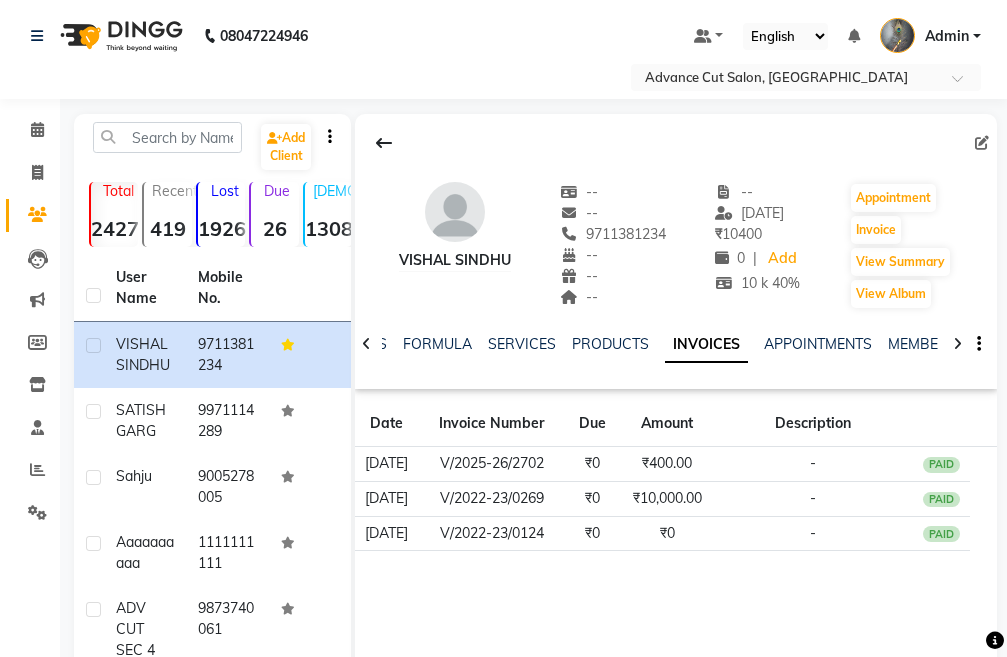 click 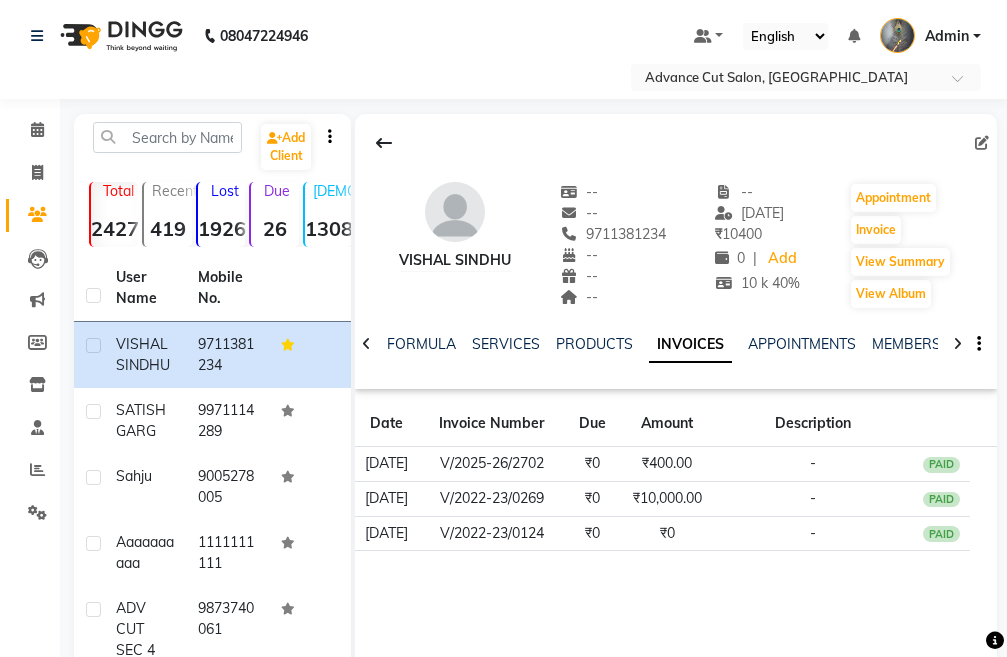 click 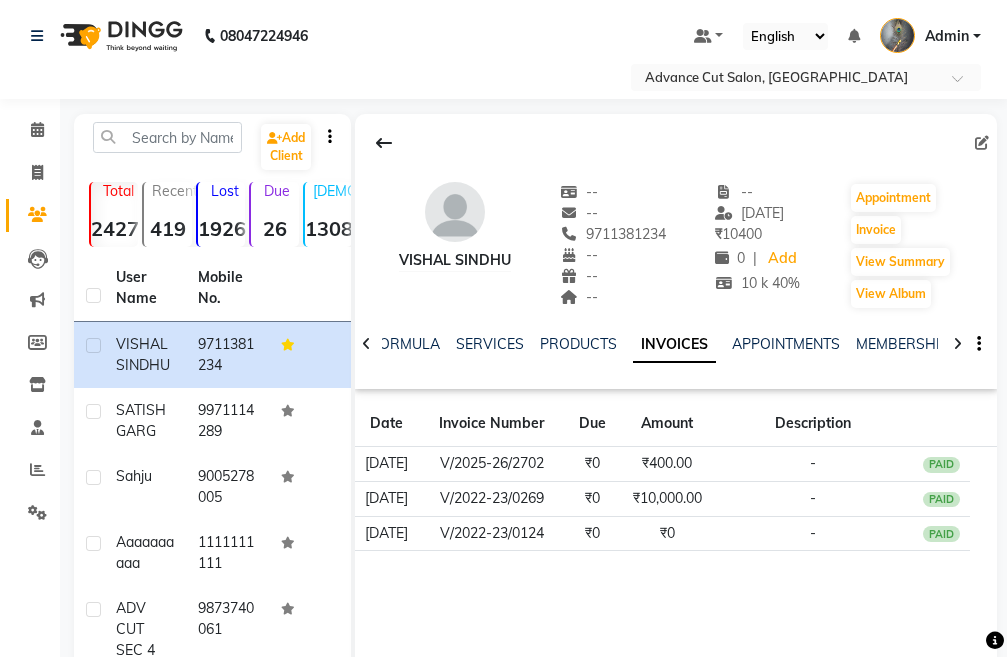 click 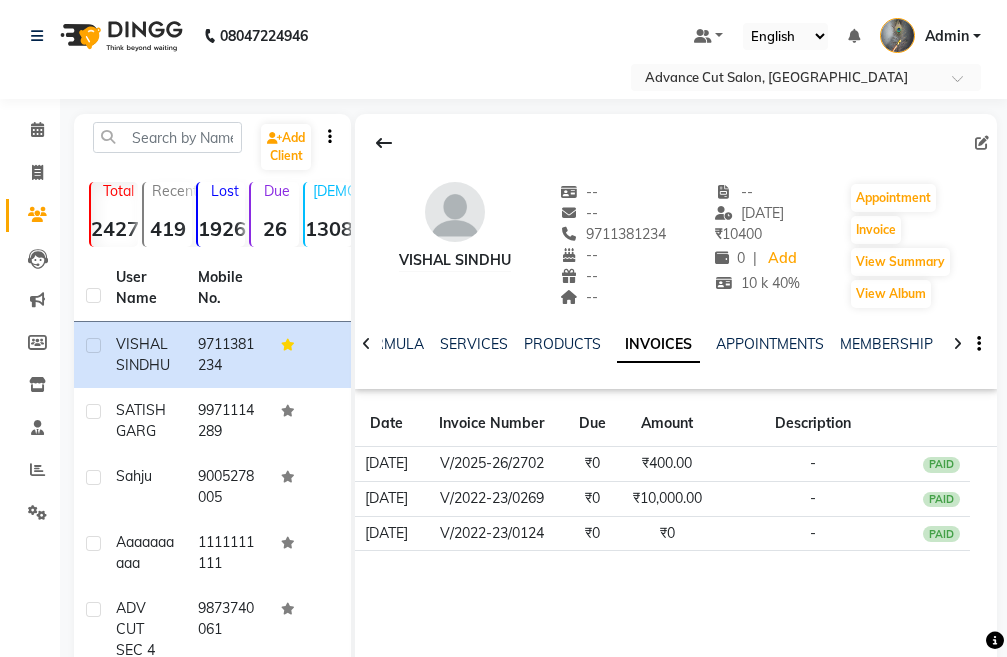 click 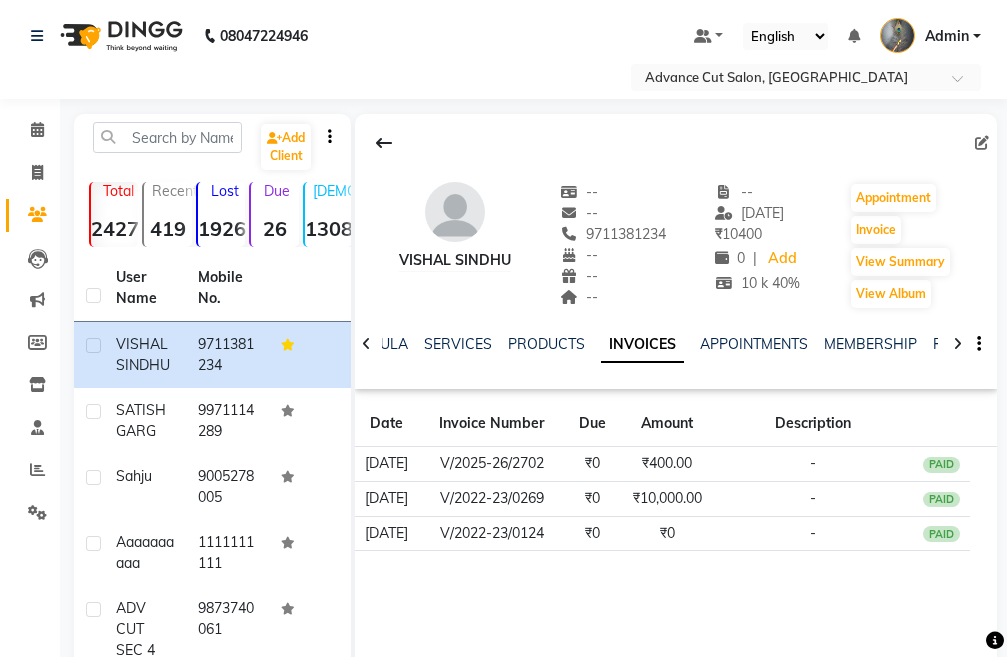 click 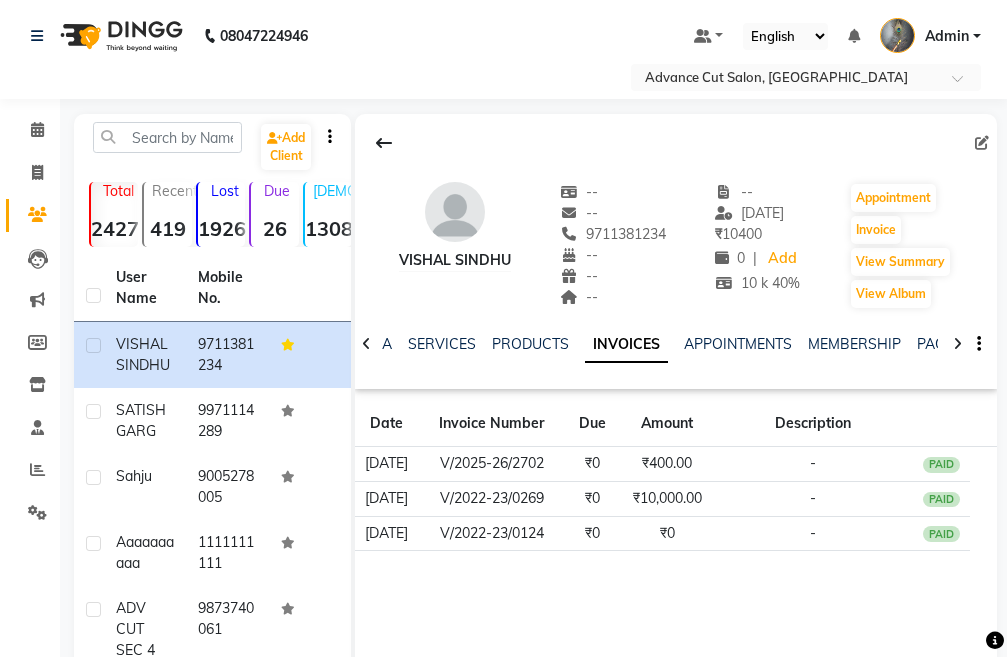click 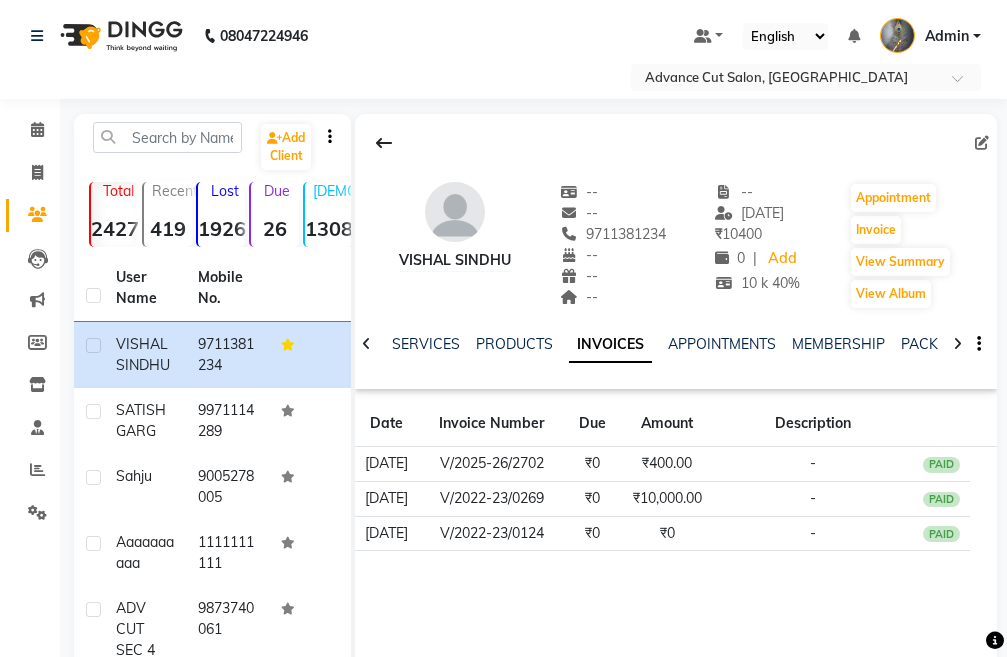 click 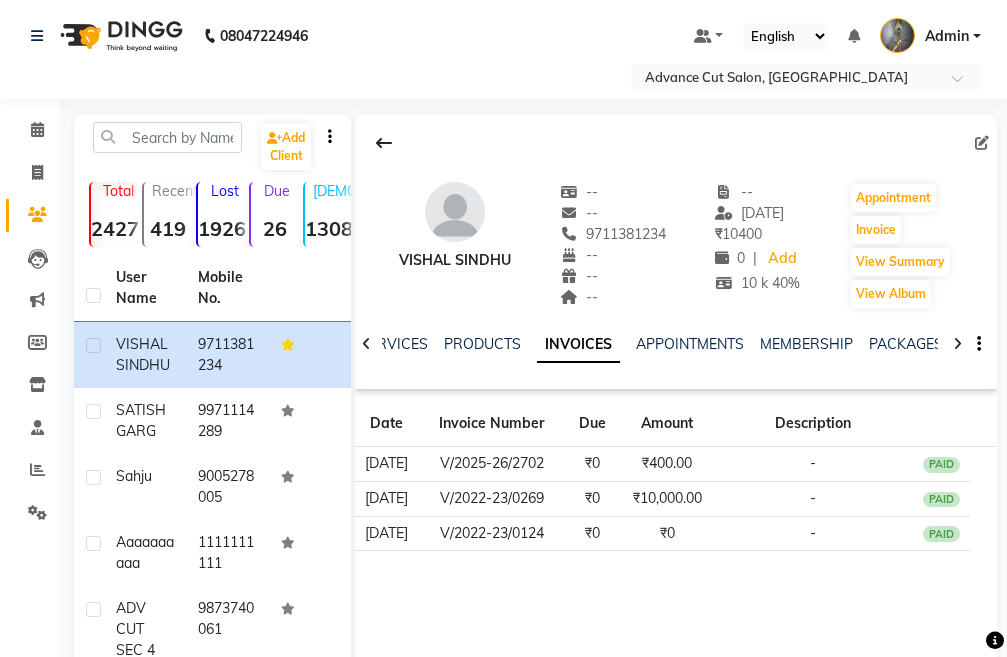 click 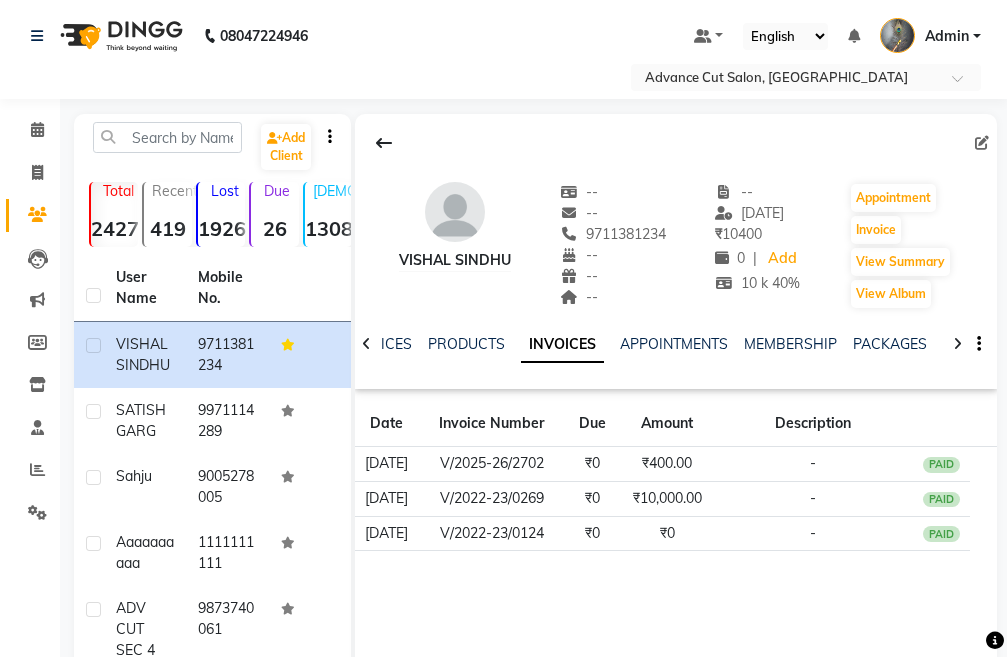 click 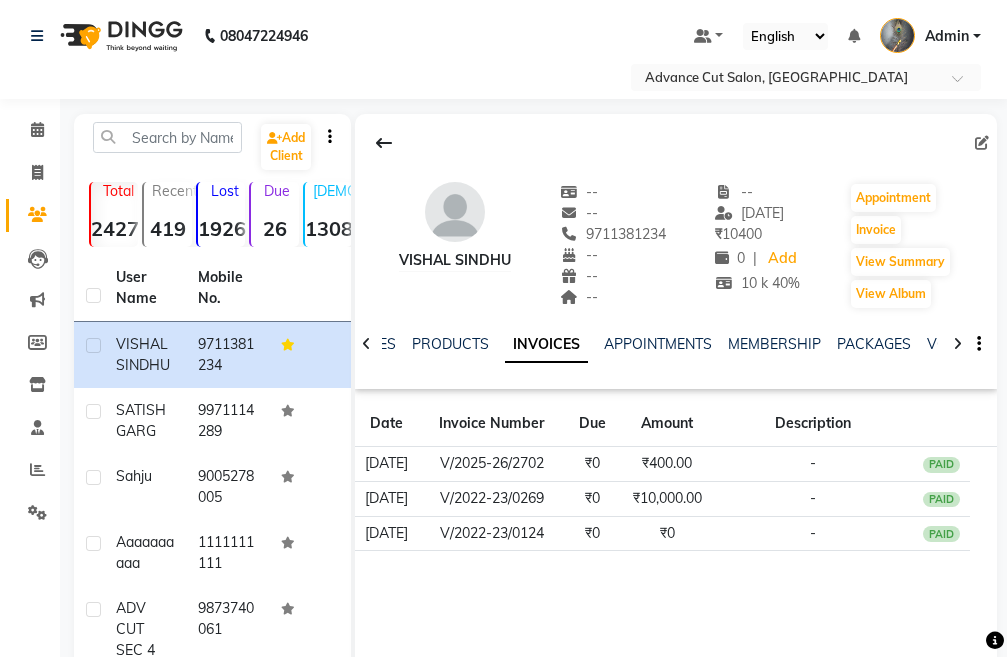 click 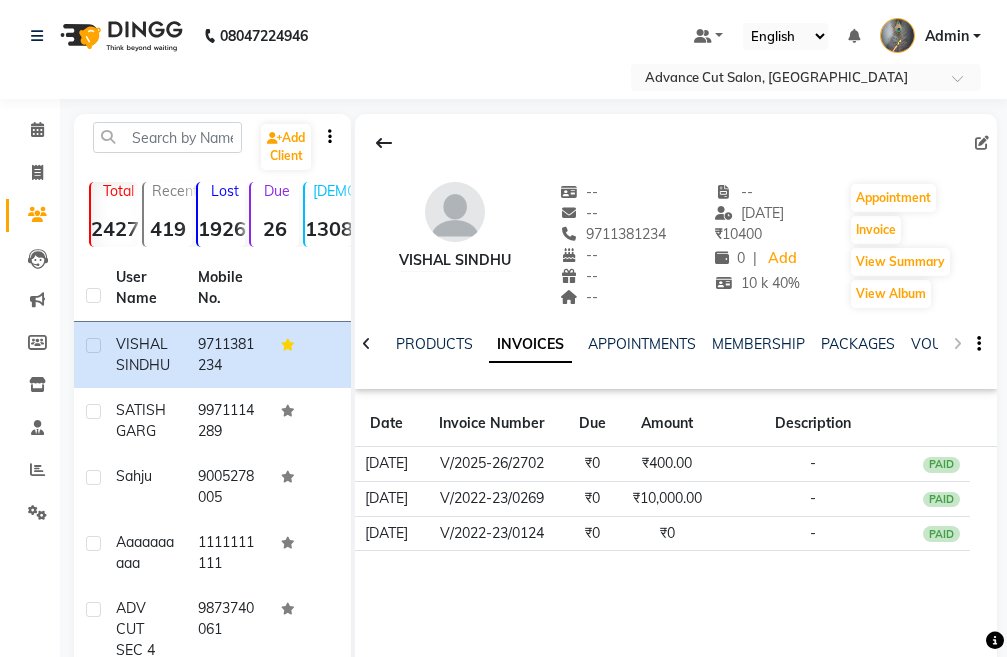 click on "NOTES FORMULA SERVICES PRODUCTS INVOICES APPOINTMENTS MEMBERSHIP PACKAGES VOUCHERS GIFTCARDS POINTS FORMS FAMILY CARDS WALLET" 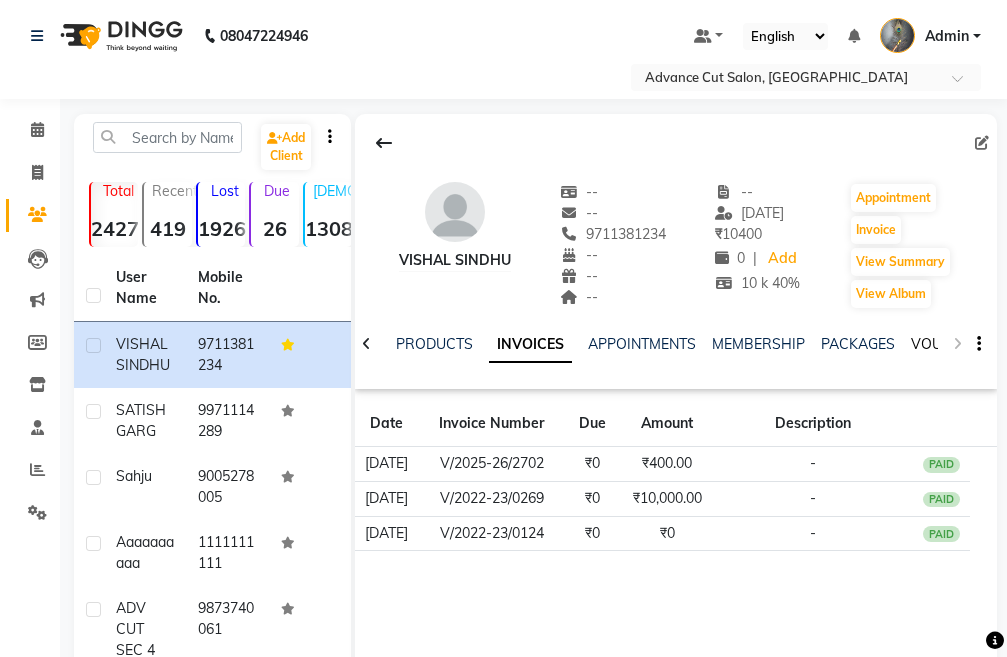 click on "VOUCHERS" 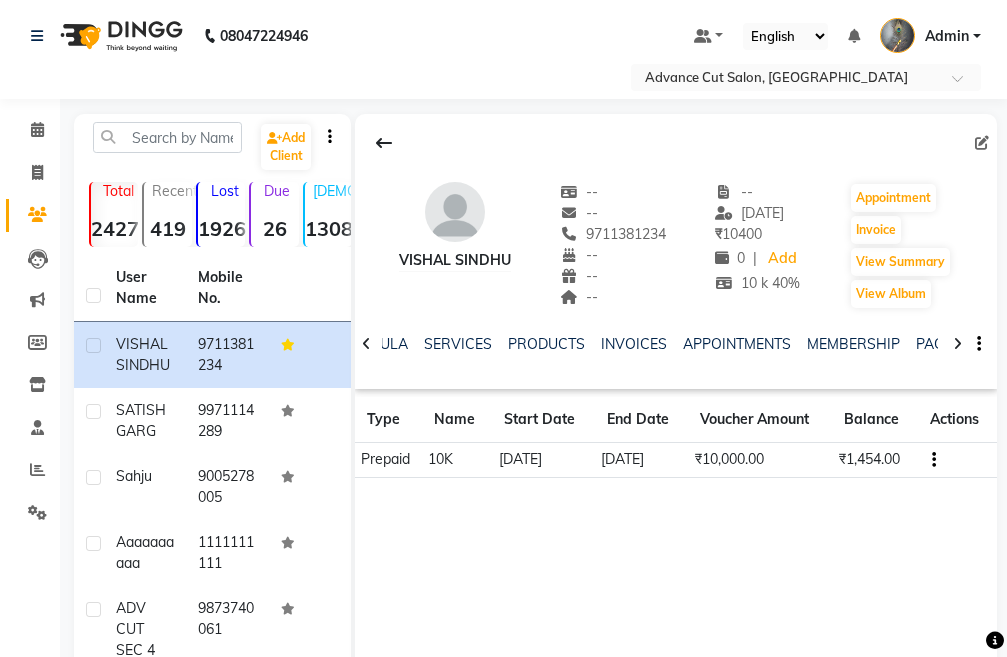 click 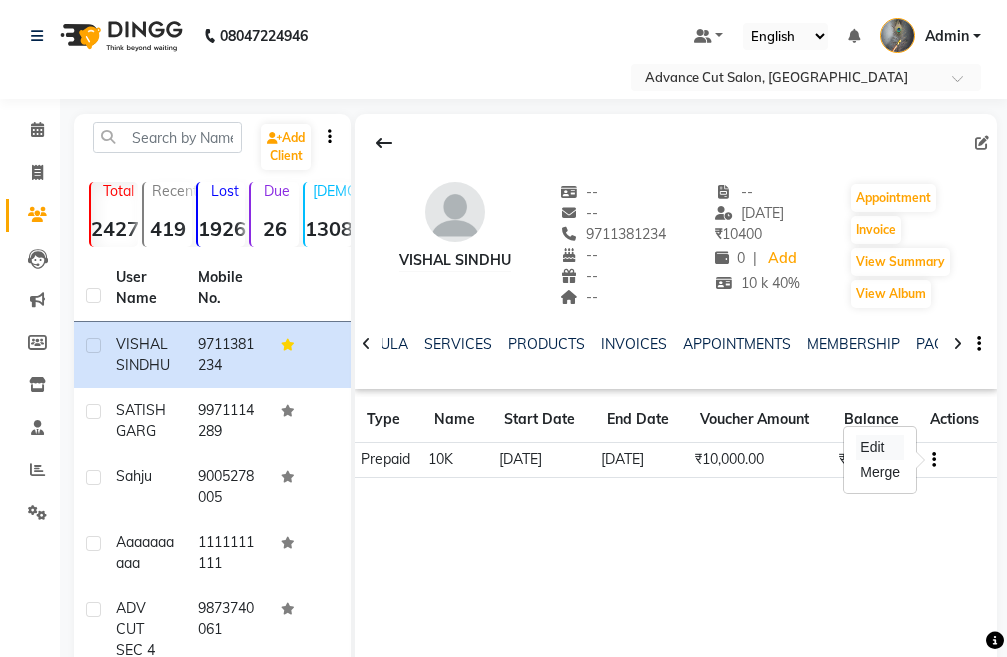 click on "Edit" at bounding box center [880, 447] 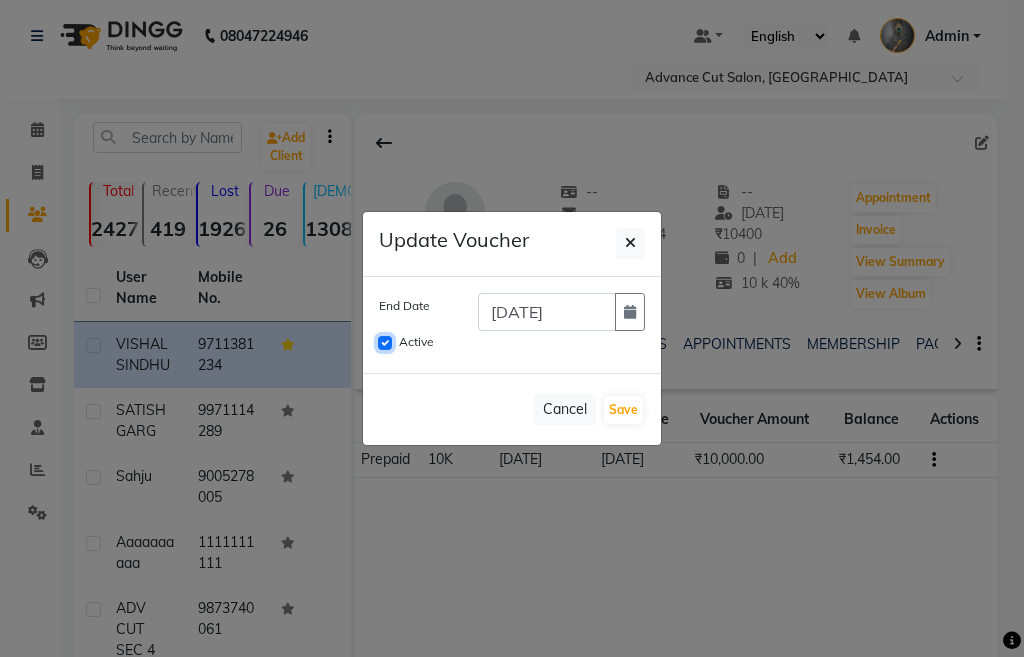 click on "Active" at bounding box center (385, 343) 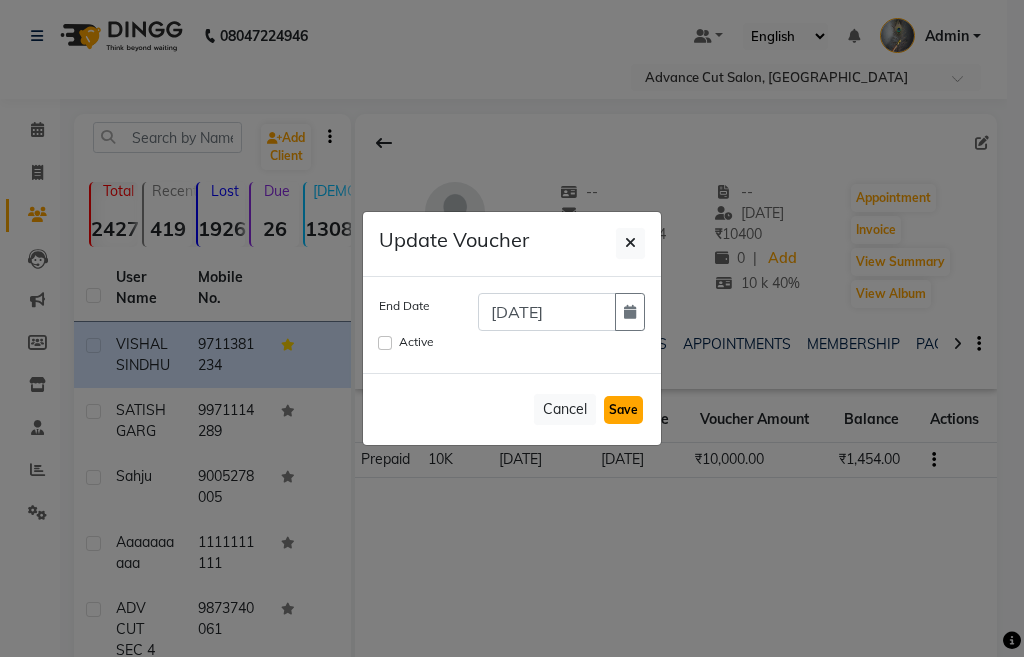 click on "Save" 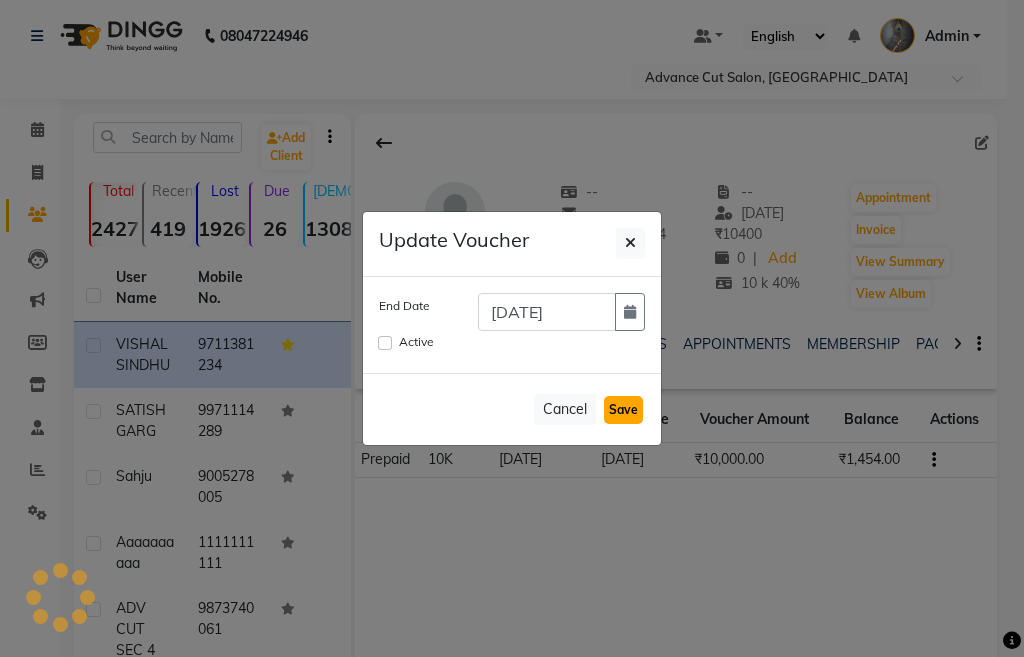 type 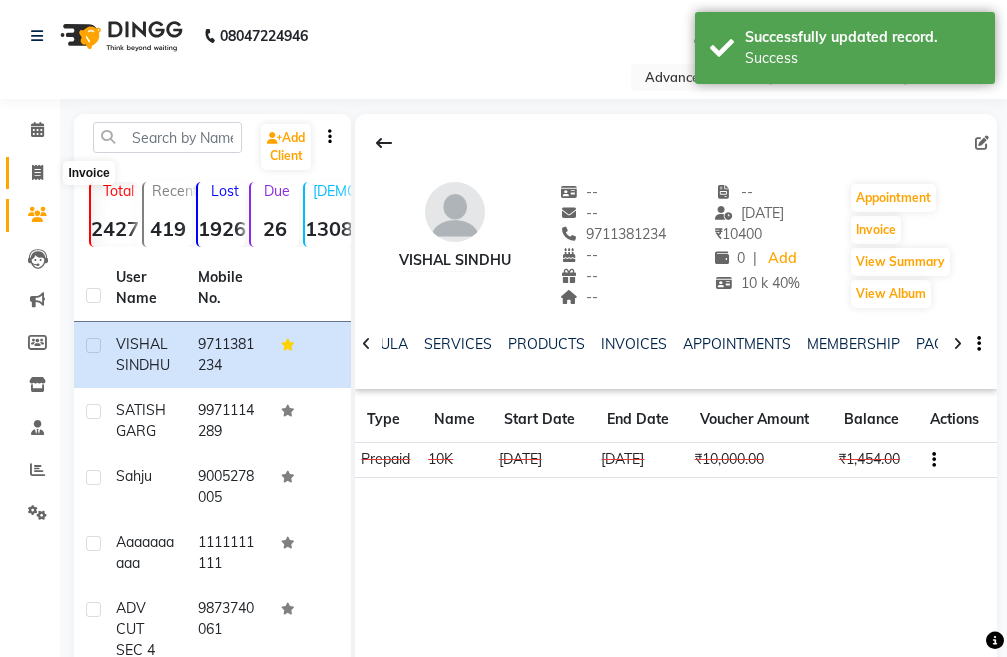click 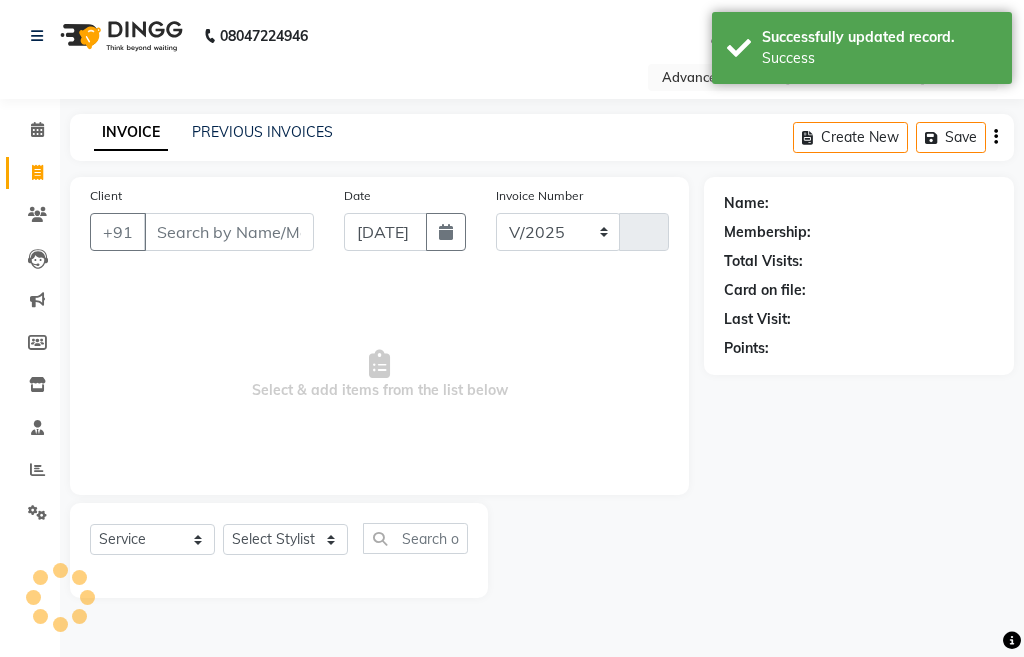 select on "4939" 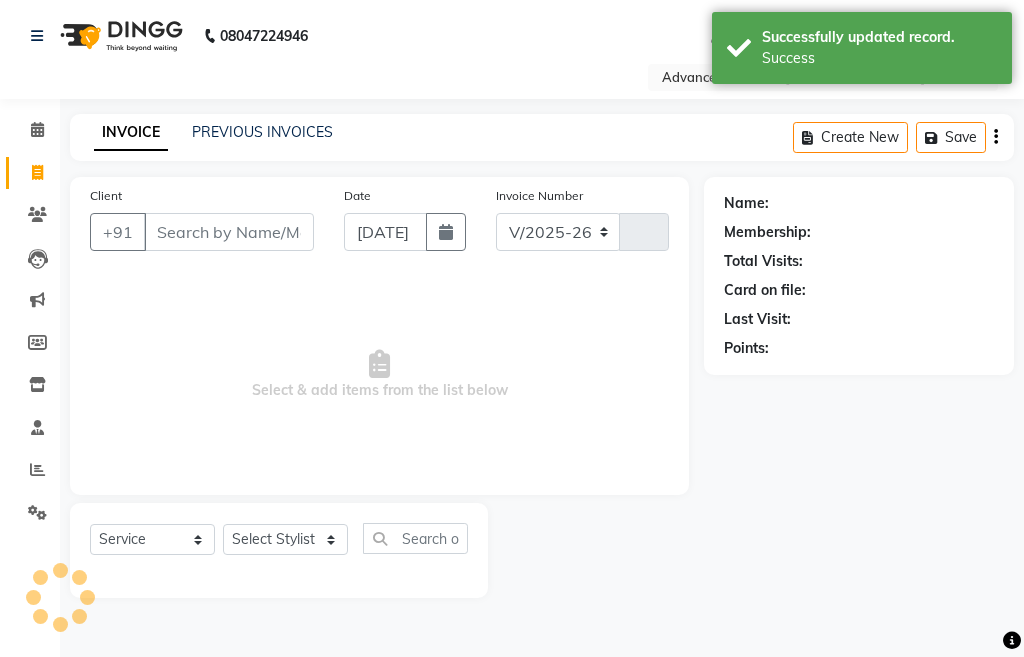 type on "2703" 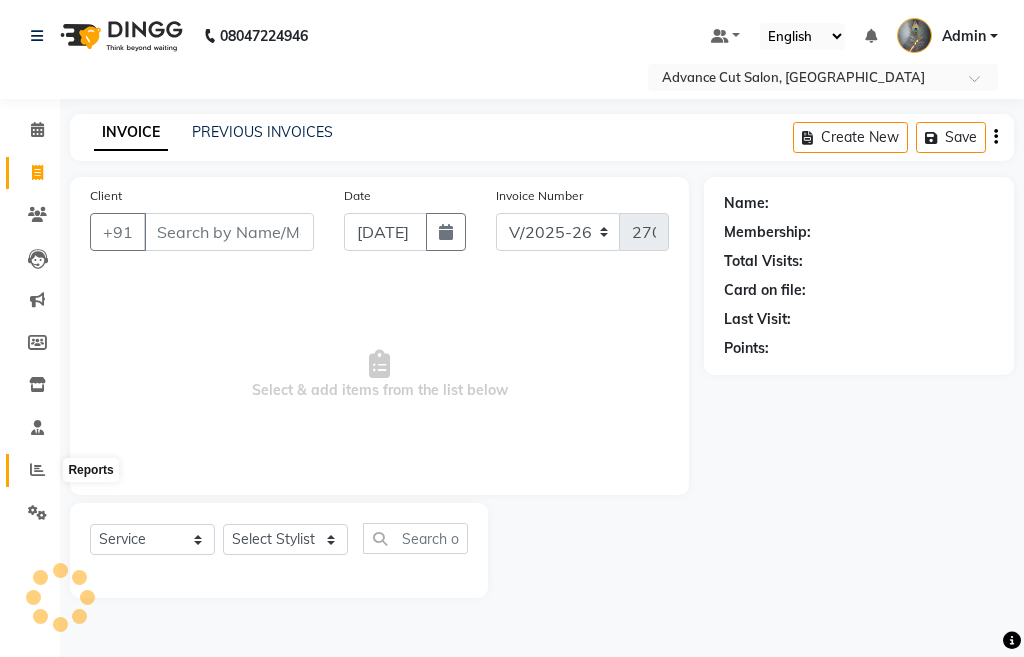 drag, startPoint x: 29, startPoint y: 471, endPoint x: 910, endPoint y: 625, distance: 894.35846 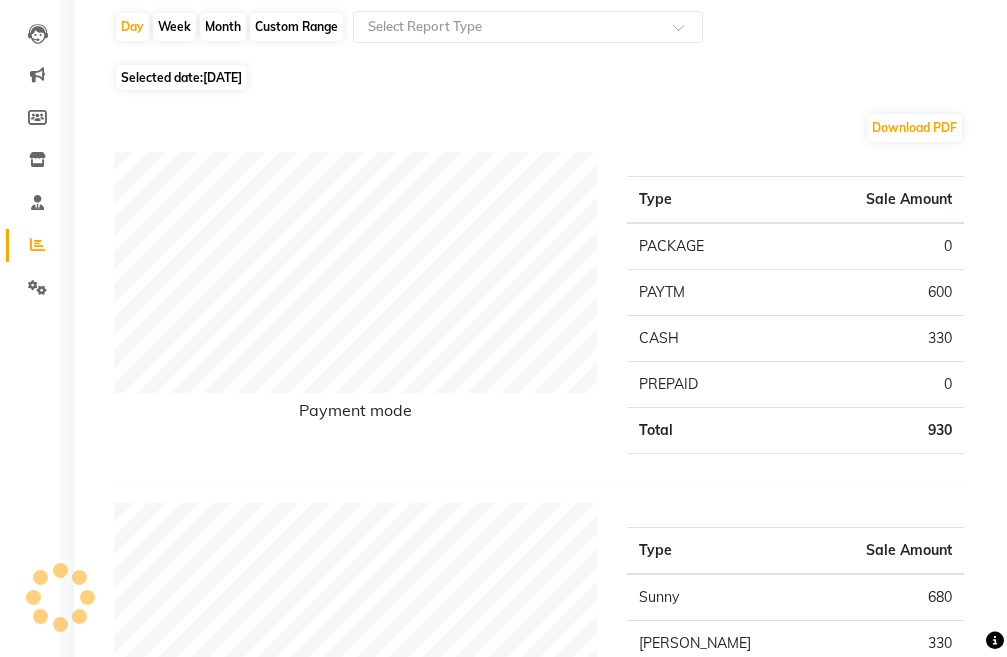 scroll, scrollTop: 0, scrollLeft: 0, axis: both 